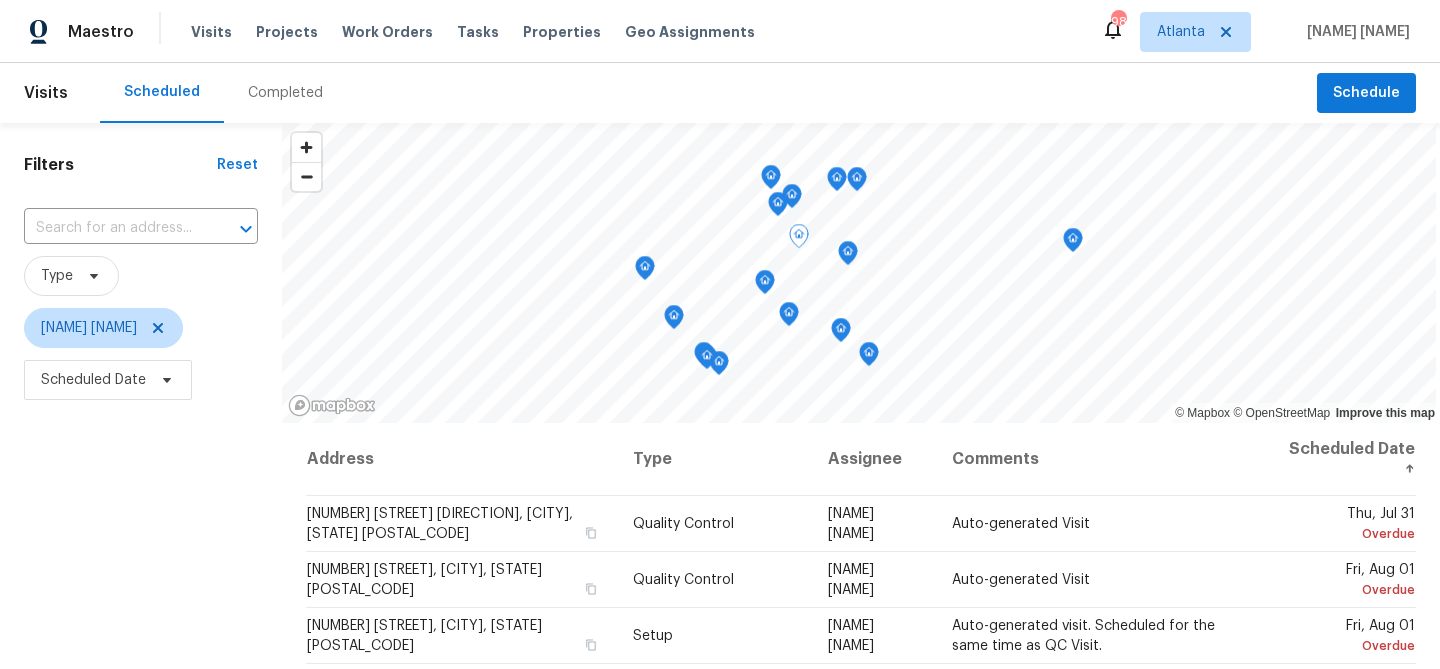 scroll, scrollTop: 0, scrollLeft: 0, axis: both 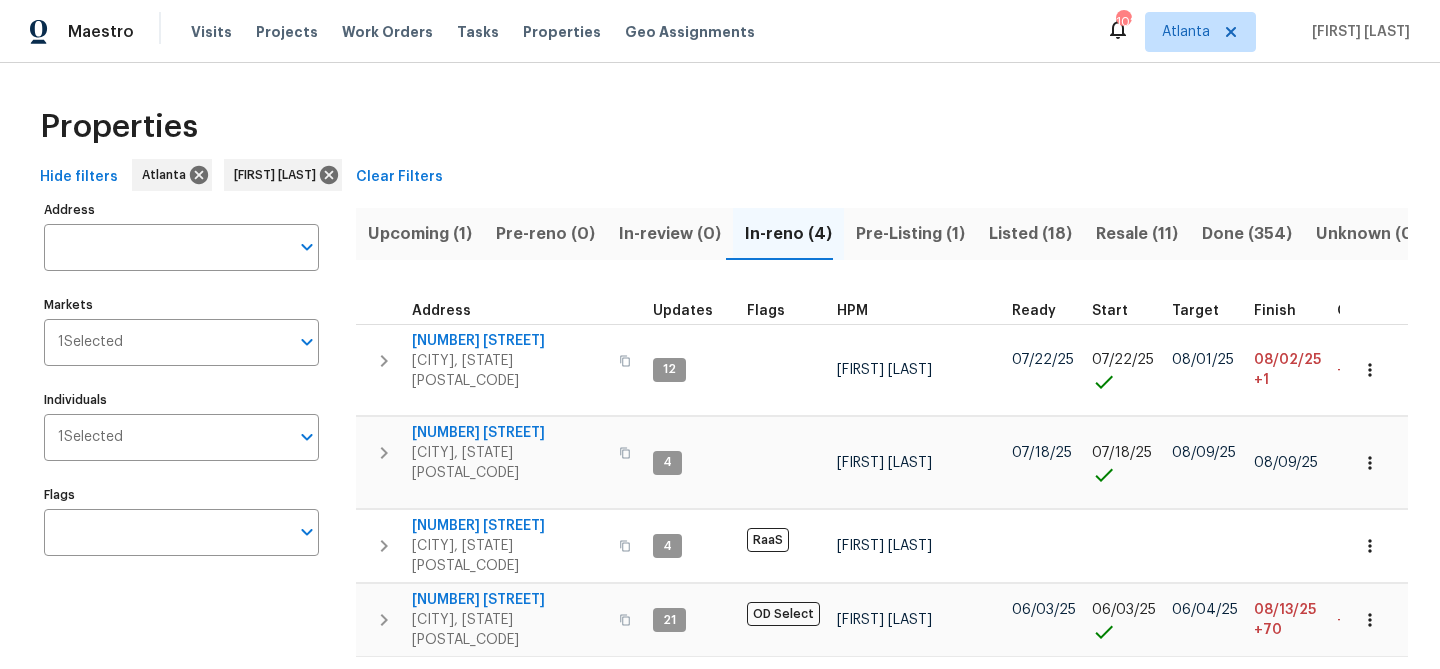 click on "Upcoming (1)" at bounding box center [420, 234] 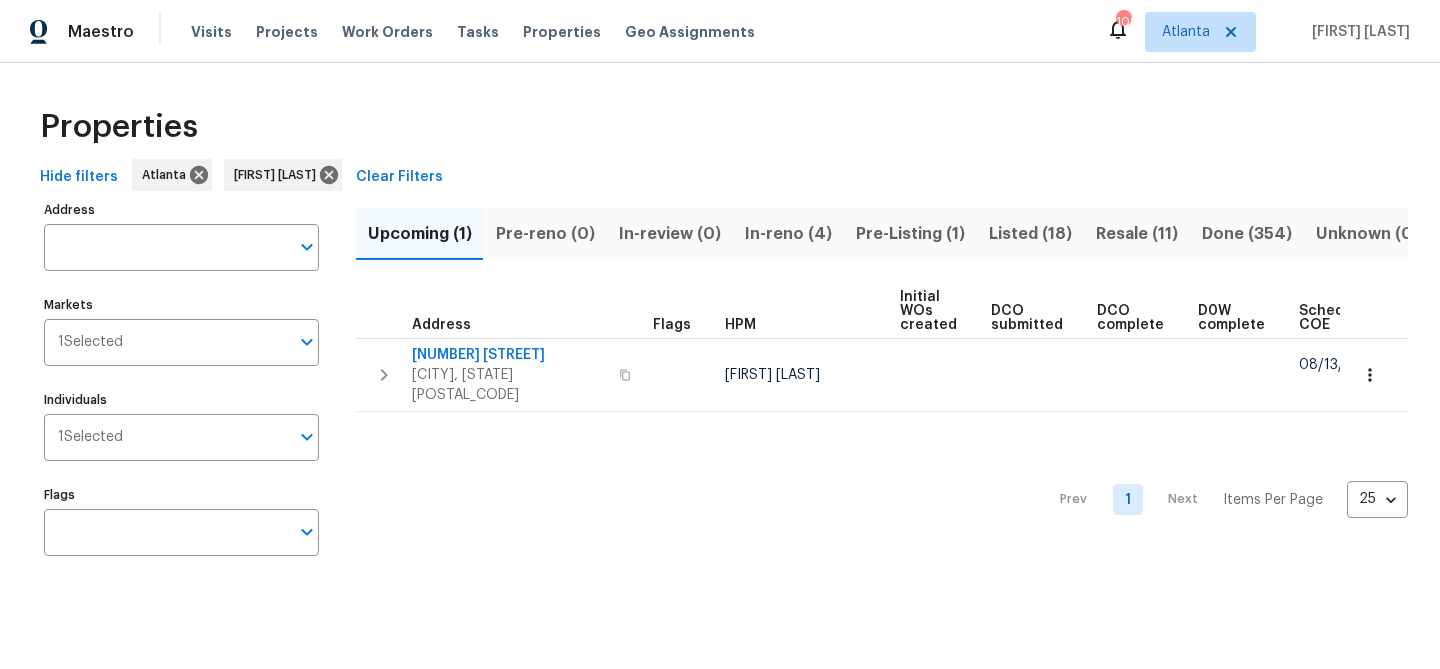 scroll, scrollTop: 0, scrollLeft: 219, axis: horizontal 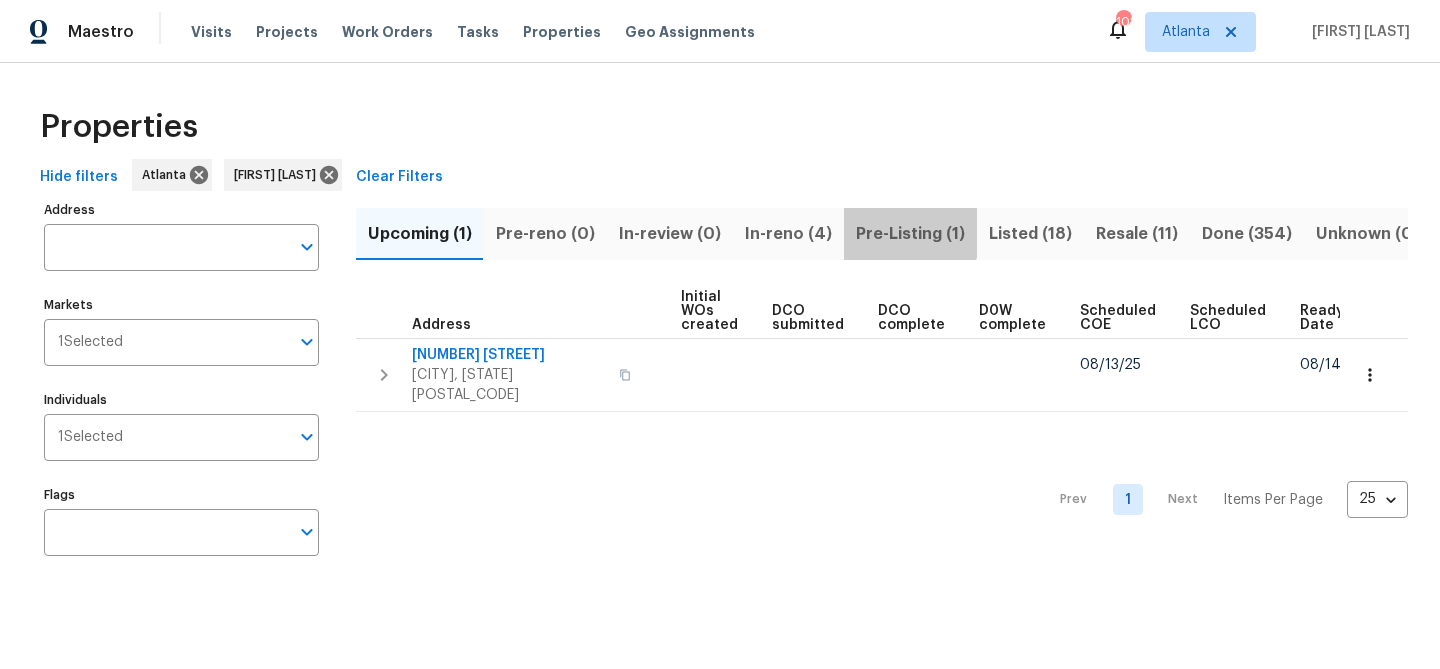 click on "Pre-Listing (1)" at bounding box center (910, 234) 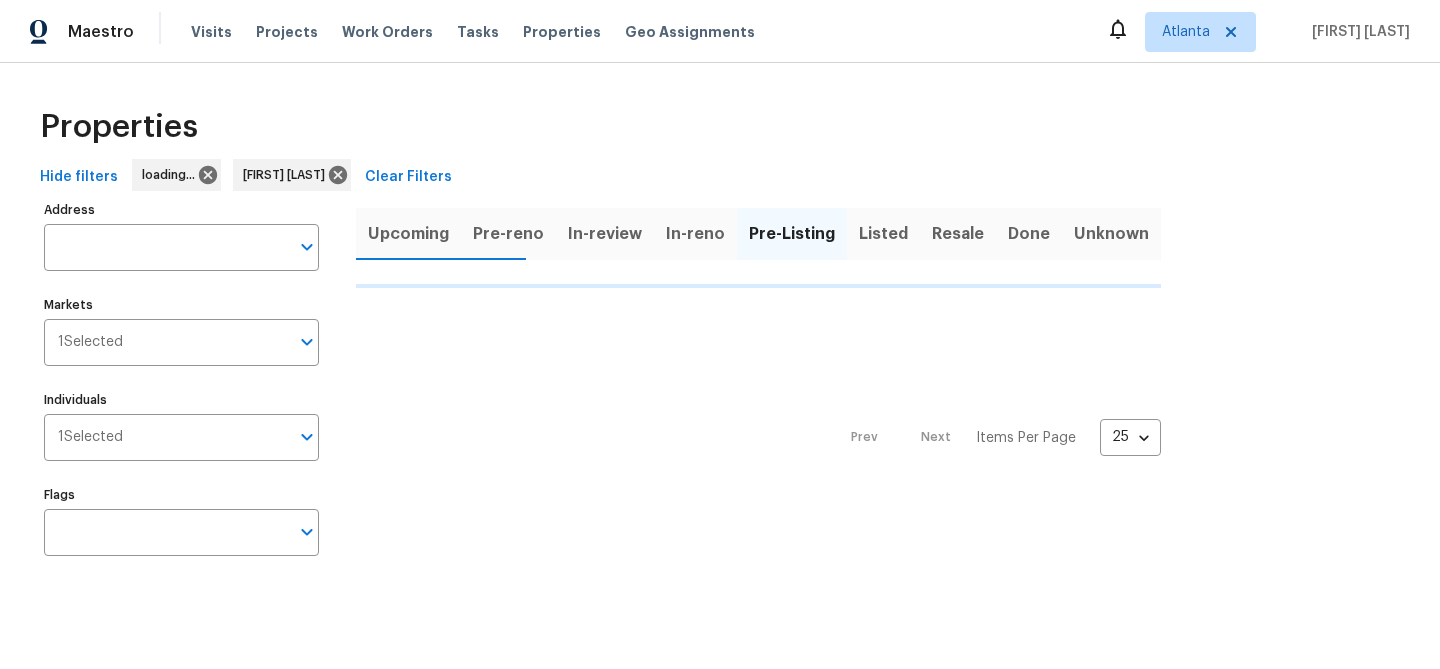 scroll, scrollTop: 0, scrollLeft: 0, axis: both 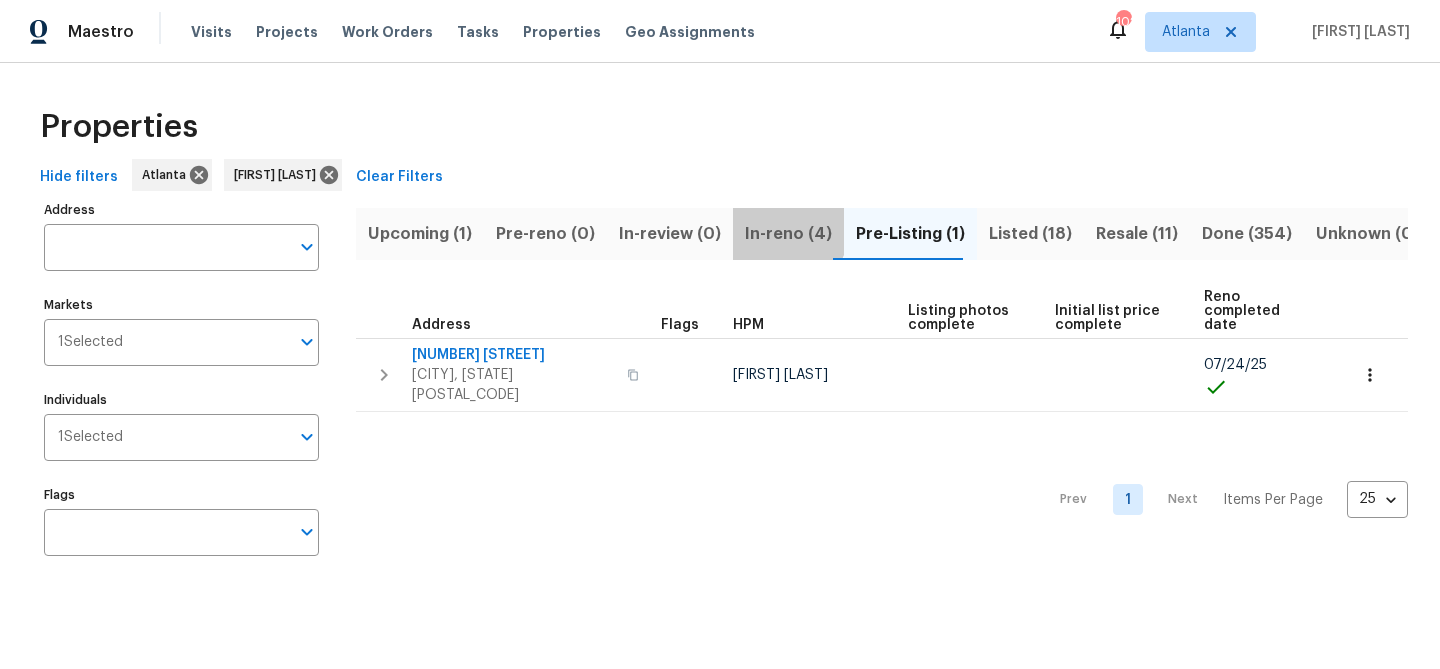 click on "In-reno (4)" at bounding box center (788, 234) 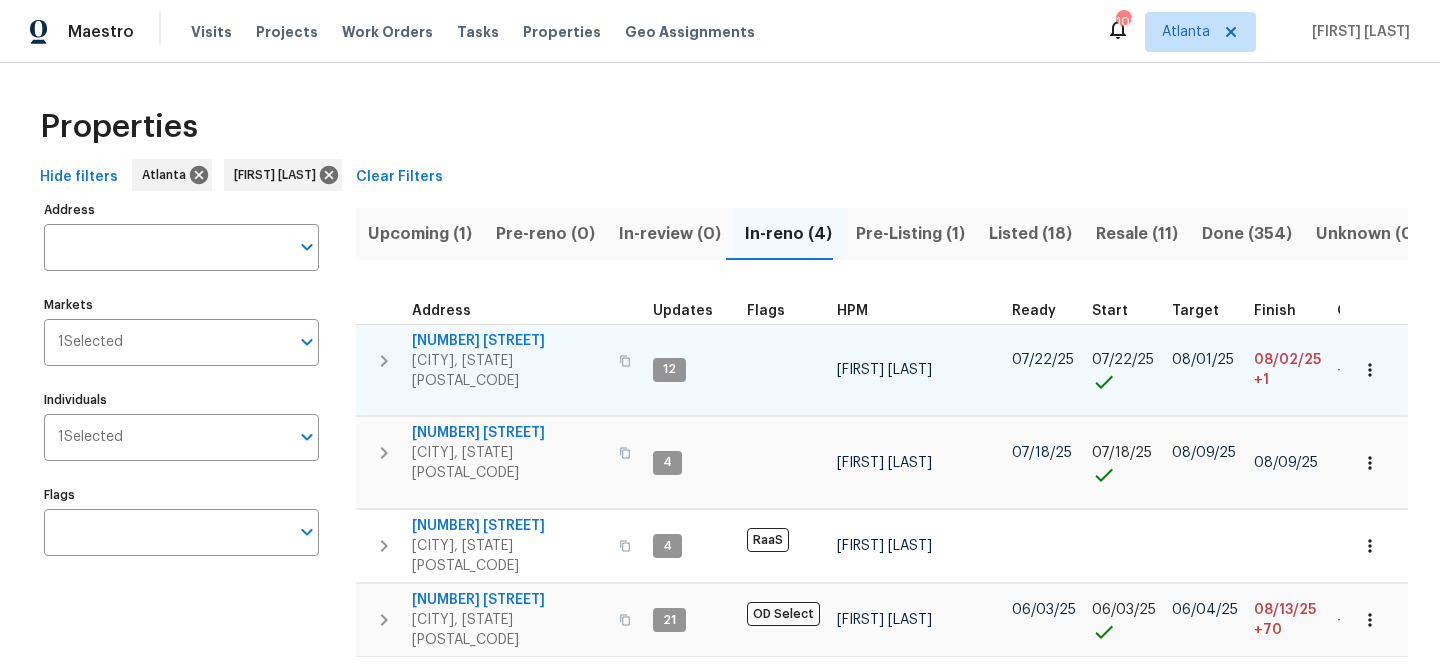 click on "[NUMBER] [STREET]" at bounding box center (509, 341) 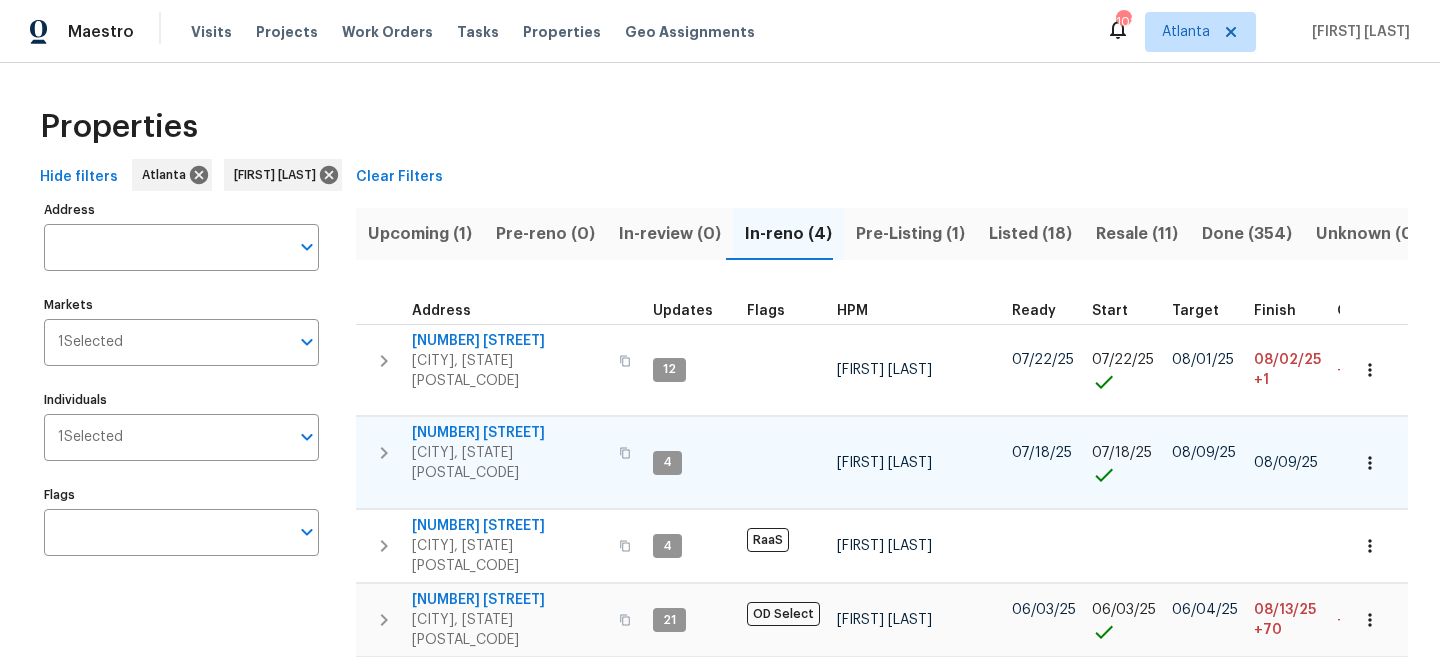 click on "2600 Moon Rd" at bounding box center [509, 433] 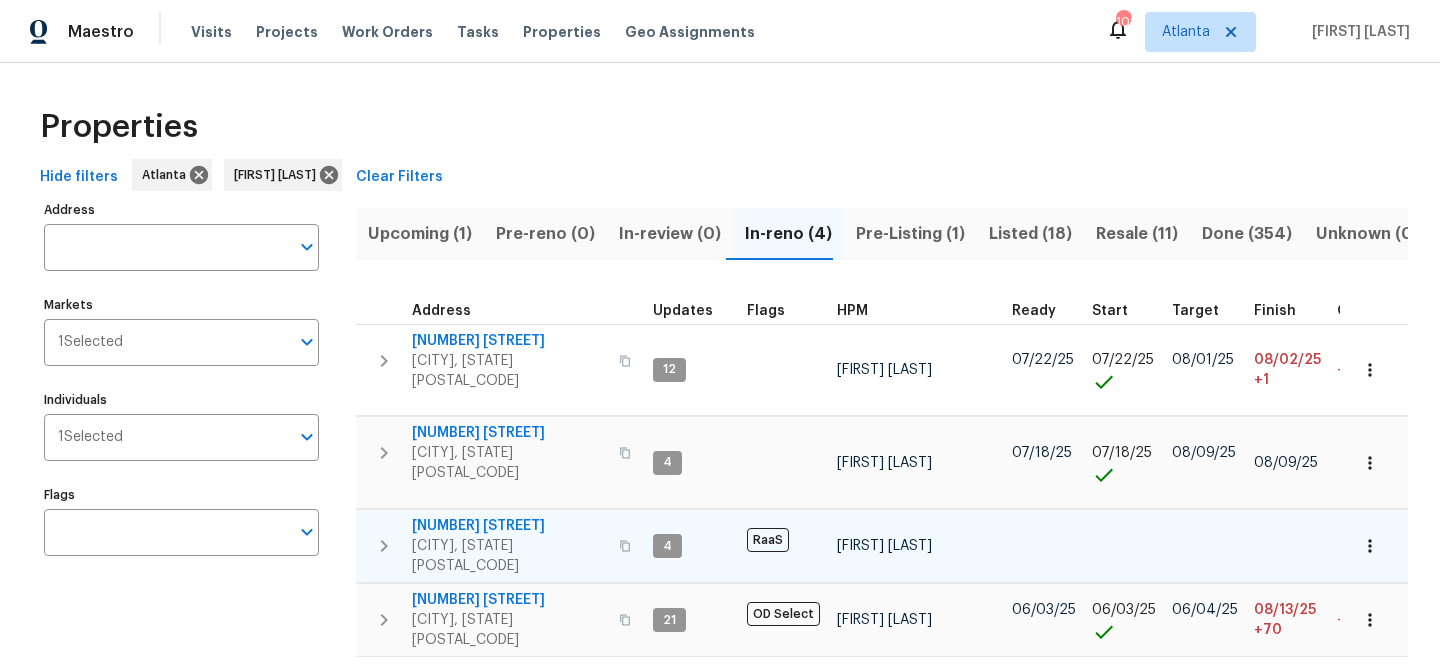 click on "3870 Golfe Links Dr" at bounding box center (509, 526) 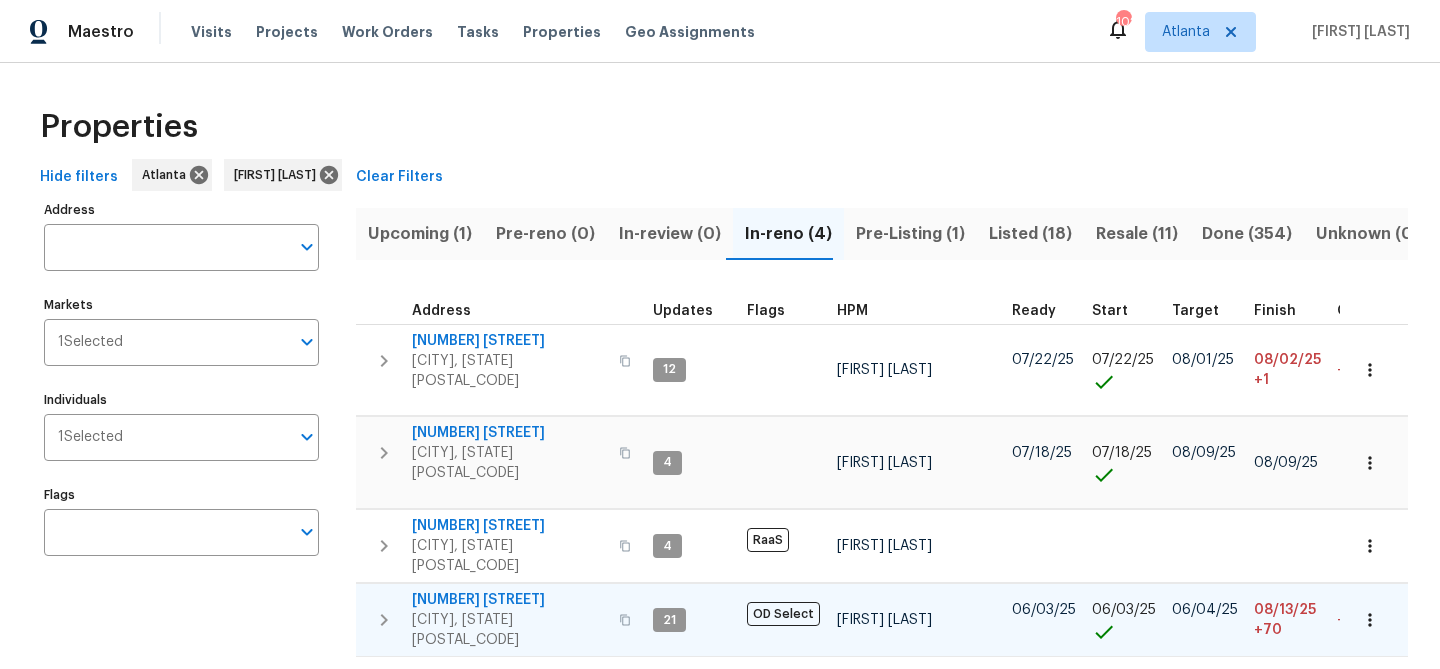 click on "190 Derby St" at bounding box center [509, 600] 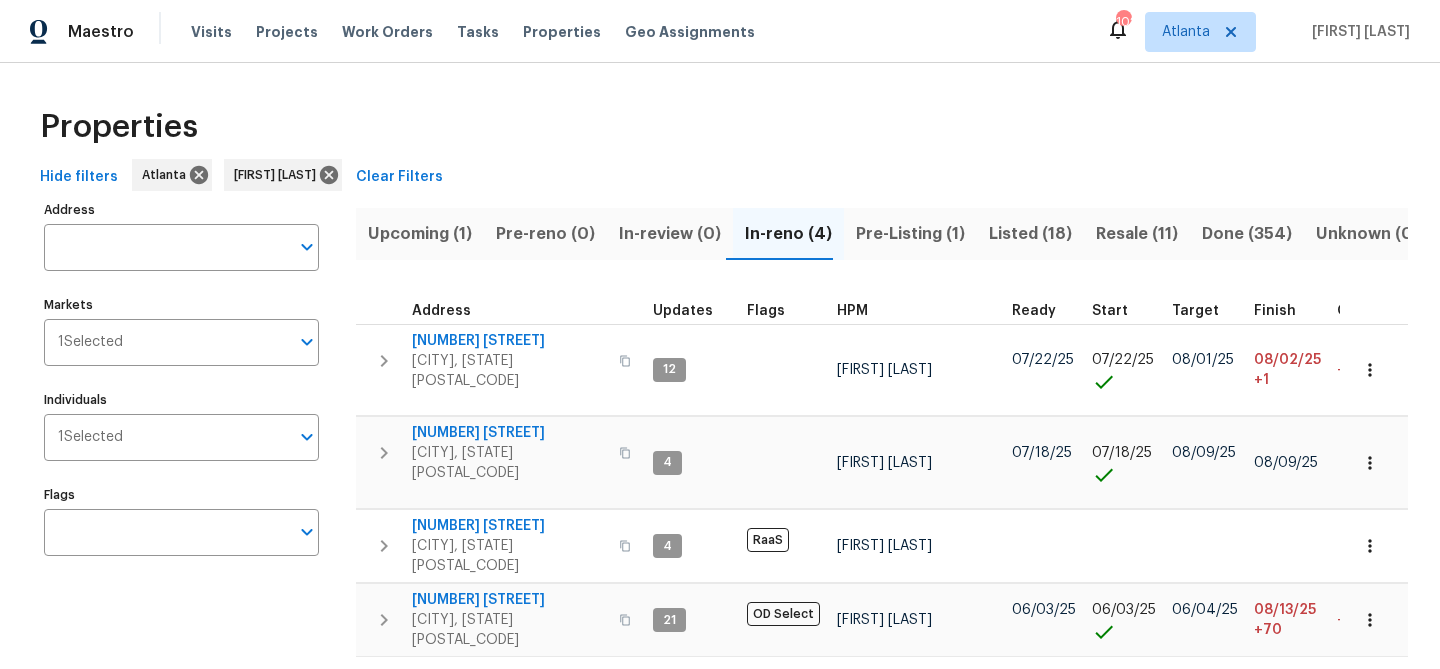 click on "Pre-Listing (1)" at bounding box center (910, 234) 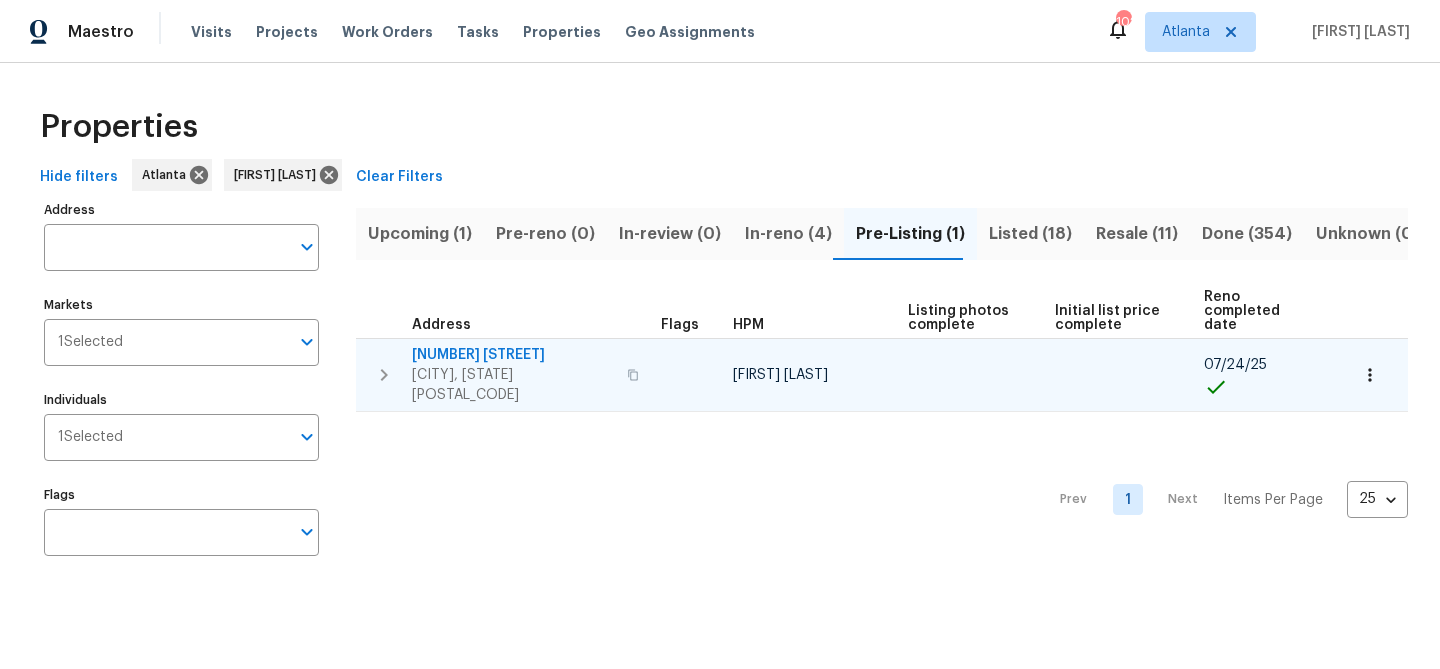 click on "4107 Round Stone Trl" at bounding box center (513, 355) 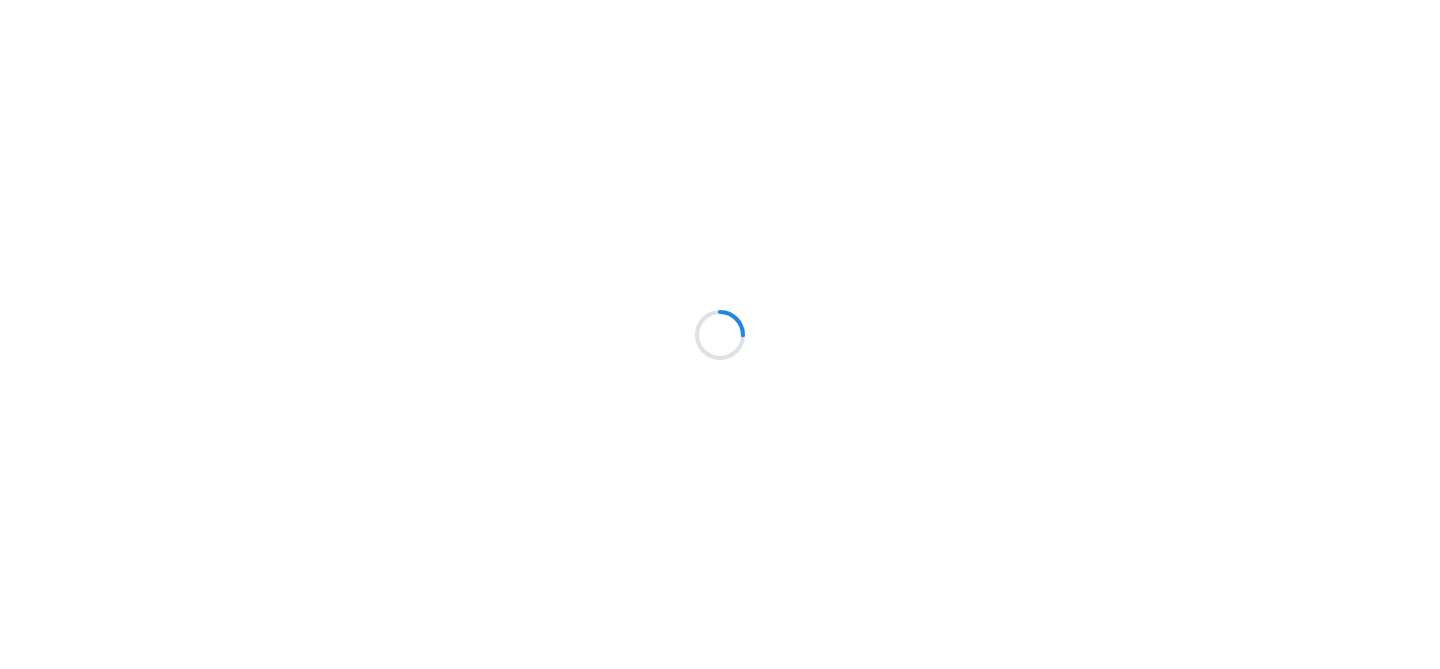 scroll, scrollTop: 0, scrollLeft: 0, axis: both 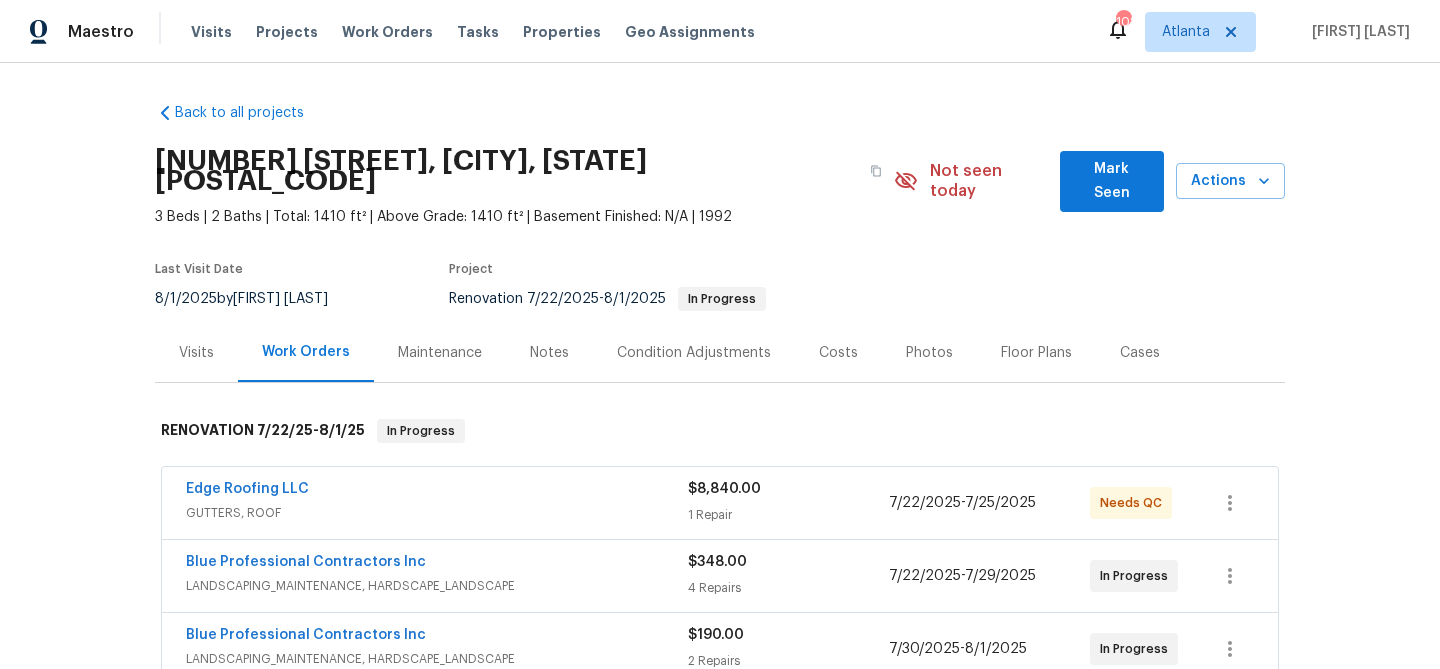 click on "Mark Seen" at bounding box center (1112, 181) 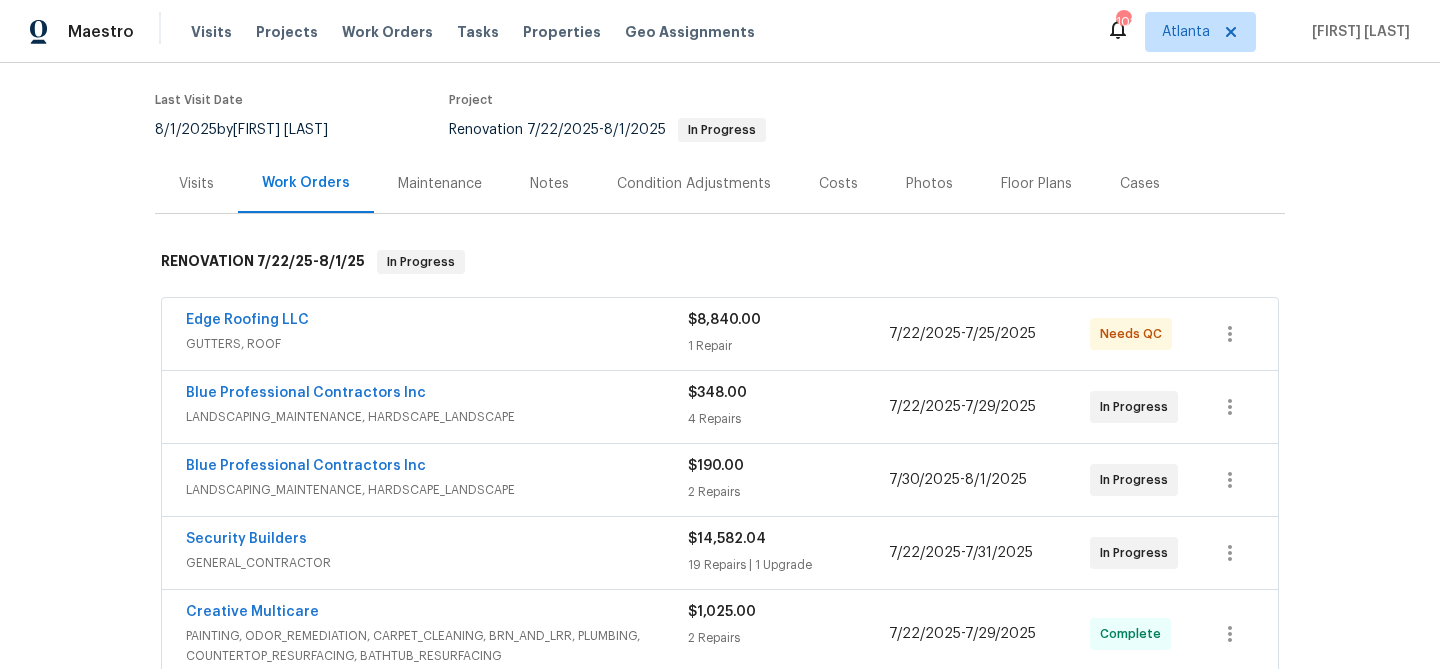 scroll, scrollTop: 154, scrollLeft: 0, axis: vertical 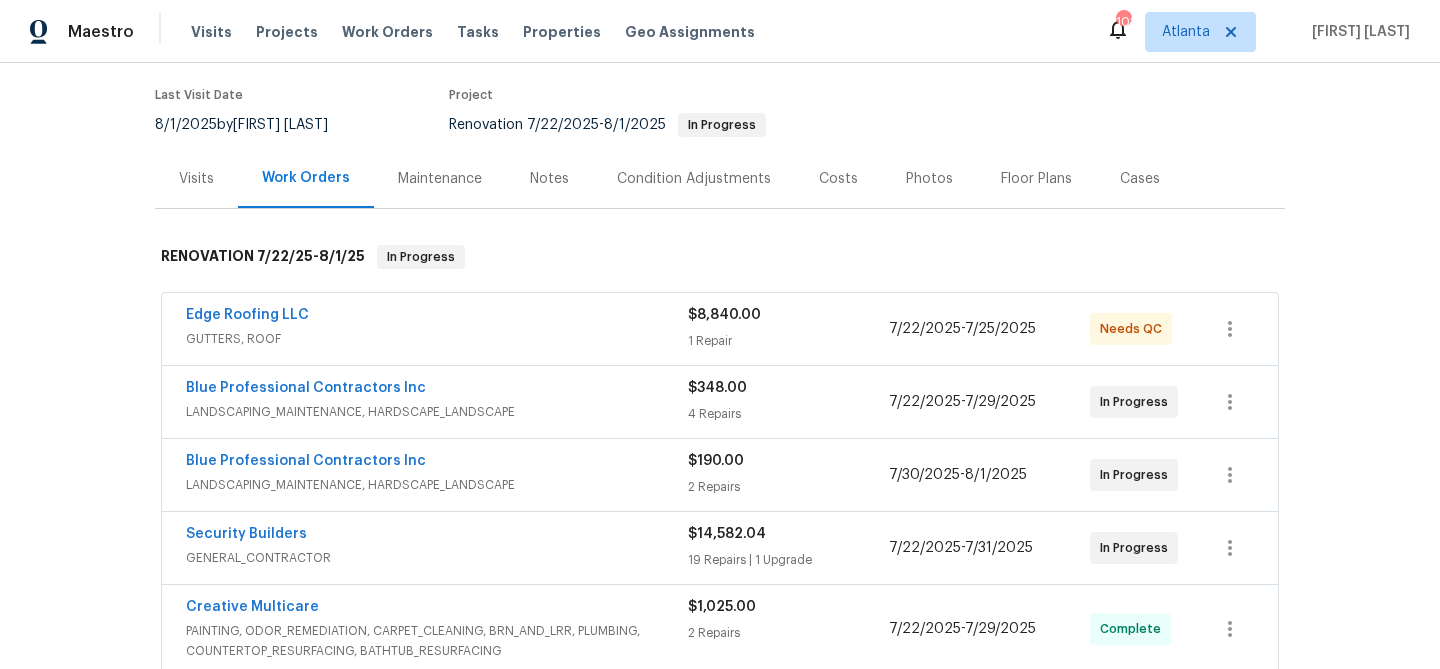 click on "Blue Professional Contractors Inc" at bounding box center [437, 390] 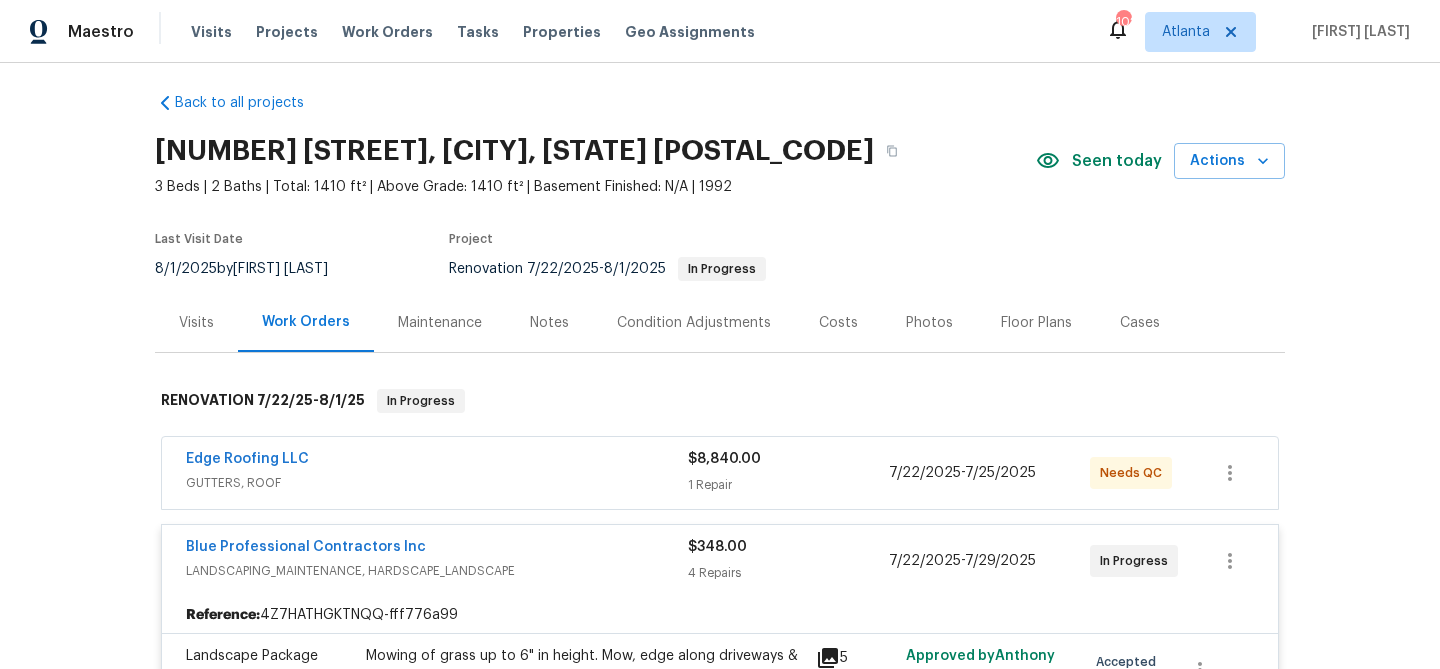scroll, scrollTop: 0, scrollLeft: 0, axis: both 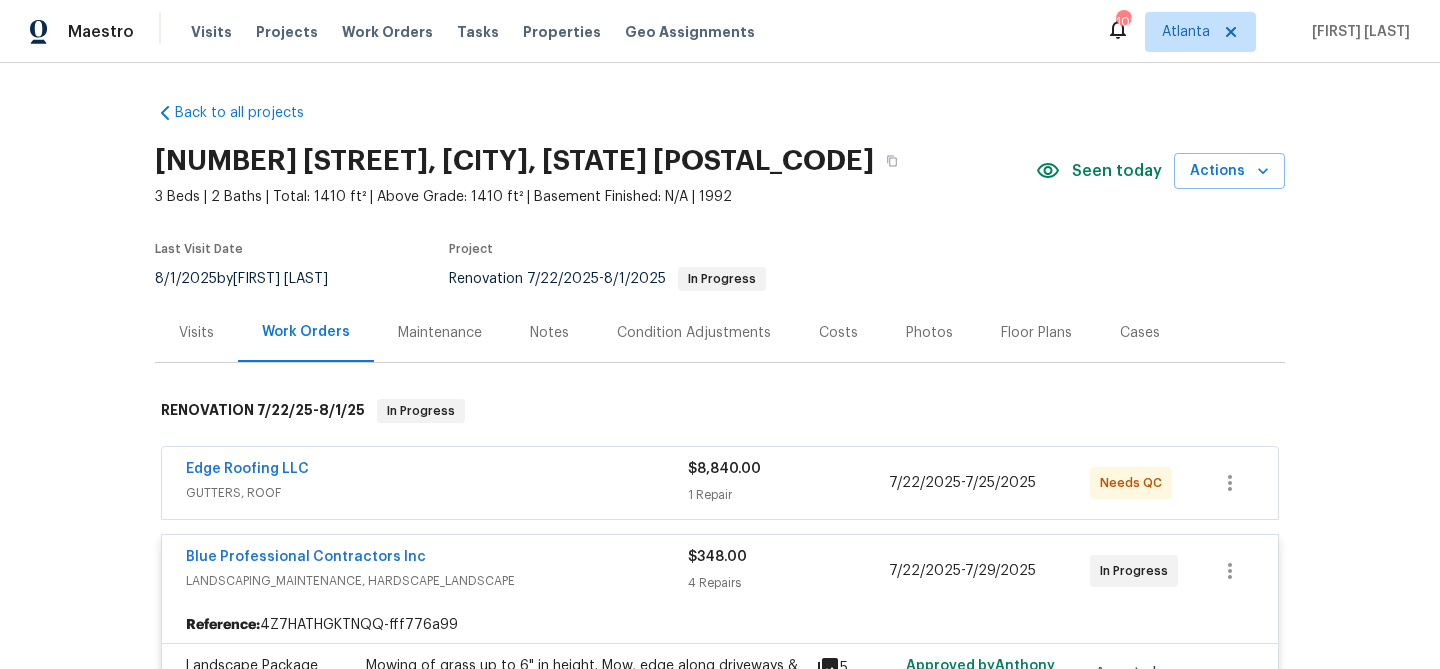 click on "Blue Professional Contractors Inc" at bounding box center [437, 559] 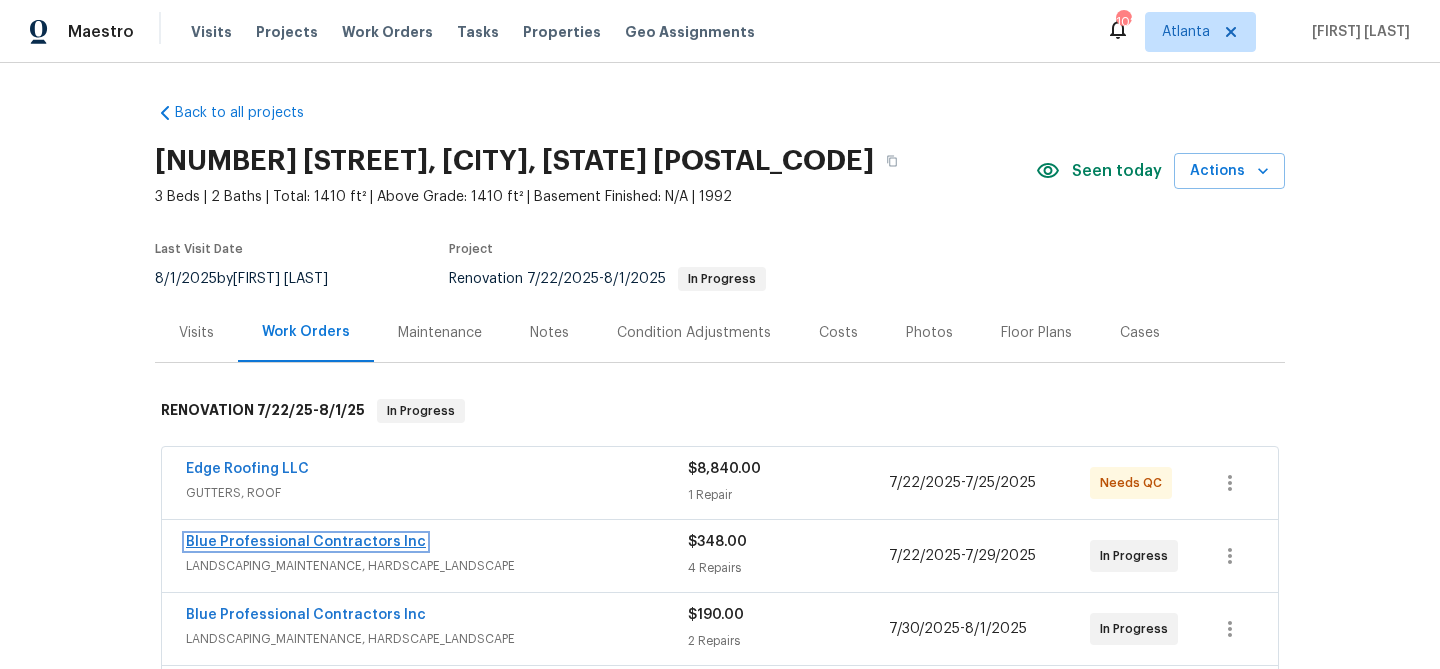 click on "Blue Professional Contractors Inc" at bounding box center [306, 542] 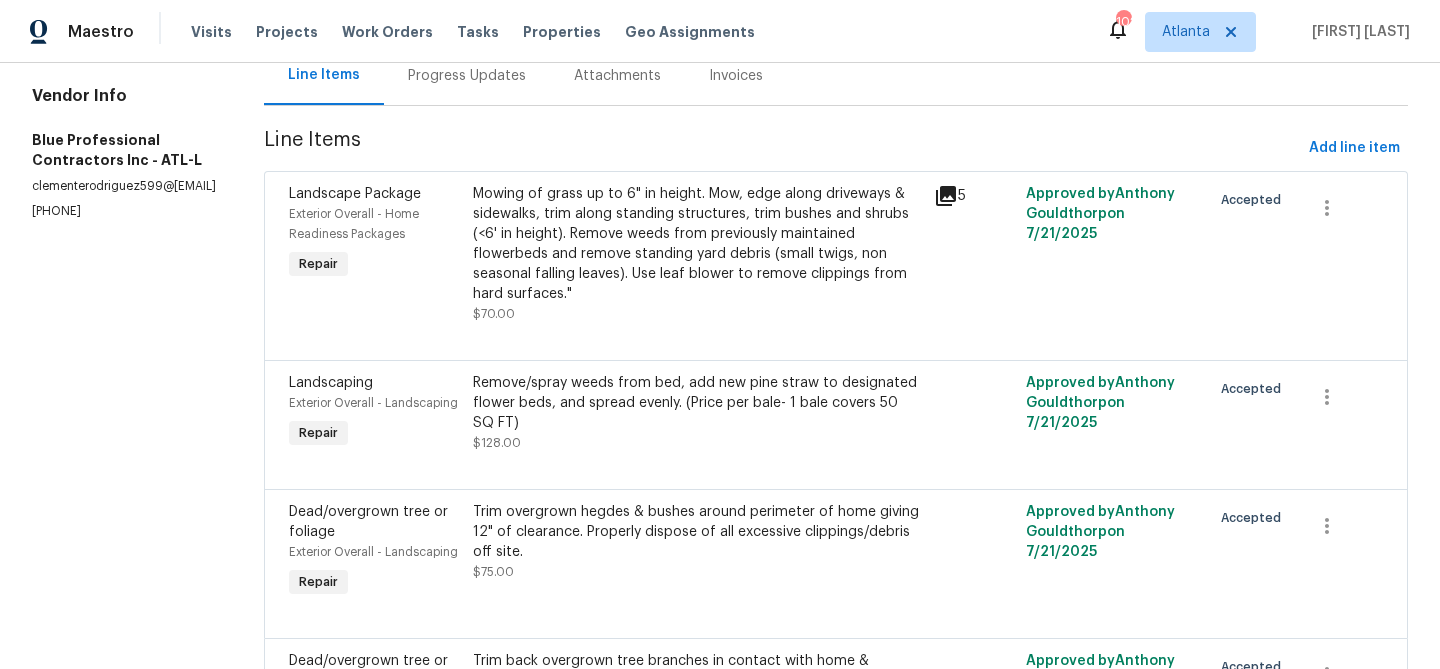 scroll, scrollTop: 127, scrollLeft: 0, axis: vertical 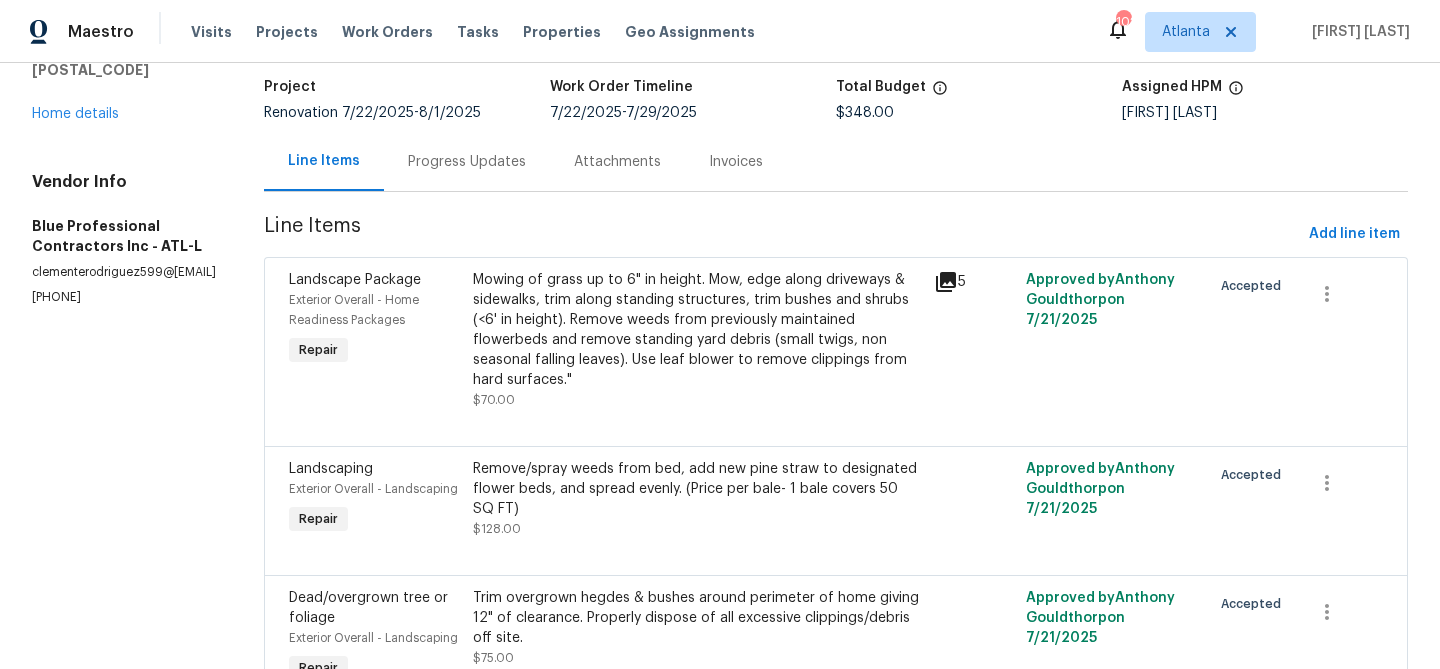 click on "Progress Updates" at bounding box center (467, 162) 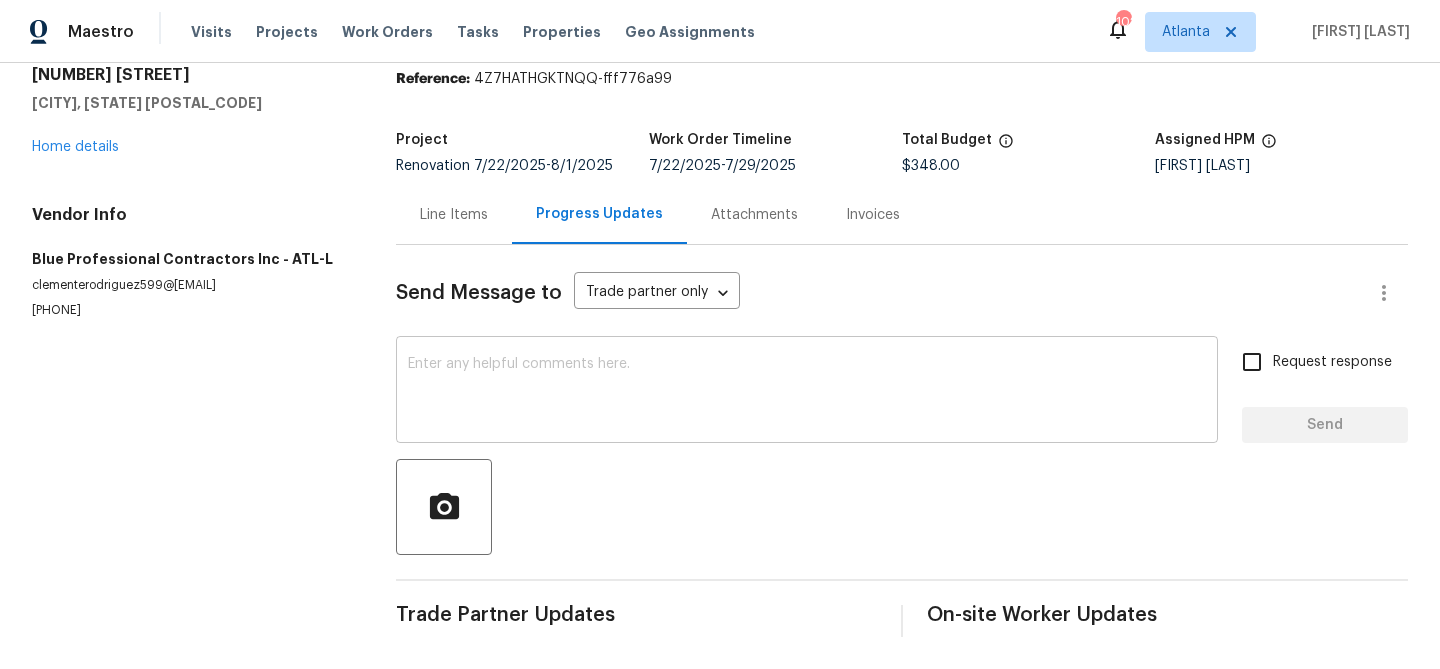 scroll, scrollTop: 0, scrollLeft: 0, axis: both 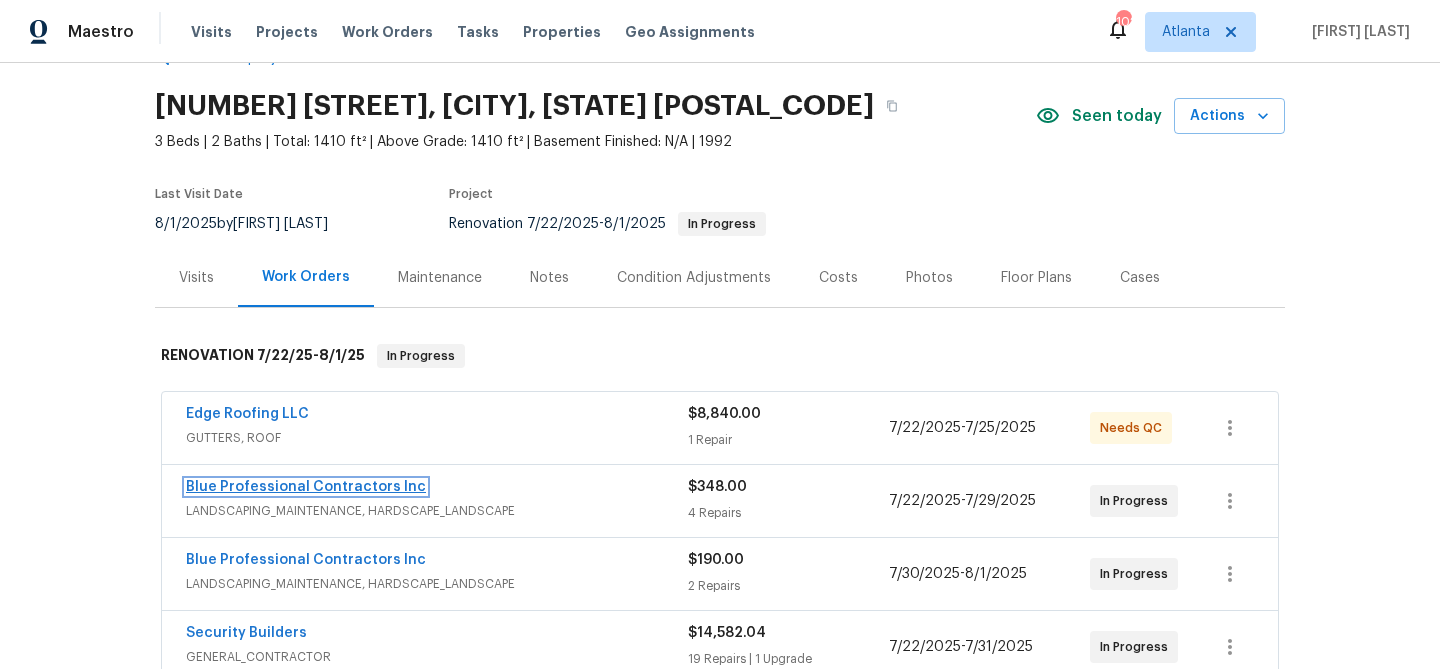 click on "Blue Professional Contractors Inc" at bounding box center (306, 487) 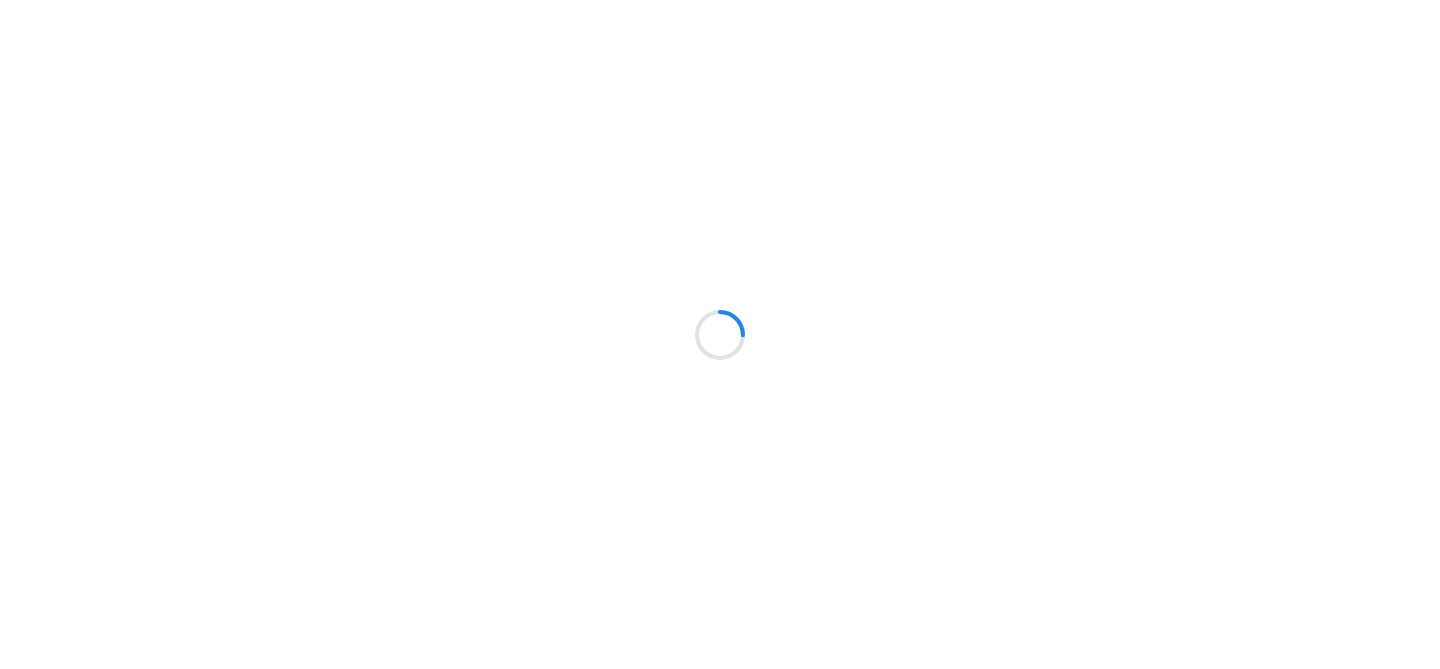 scroll, scrollTop: 0, scrollLeft: 0, axis: both 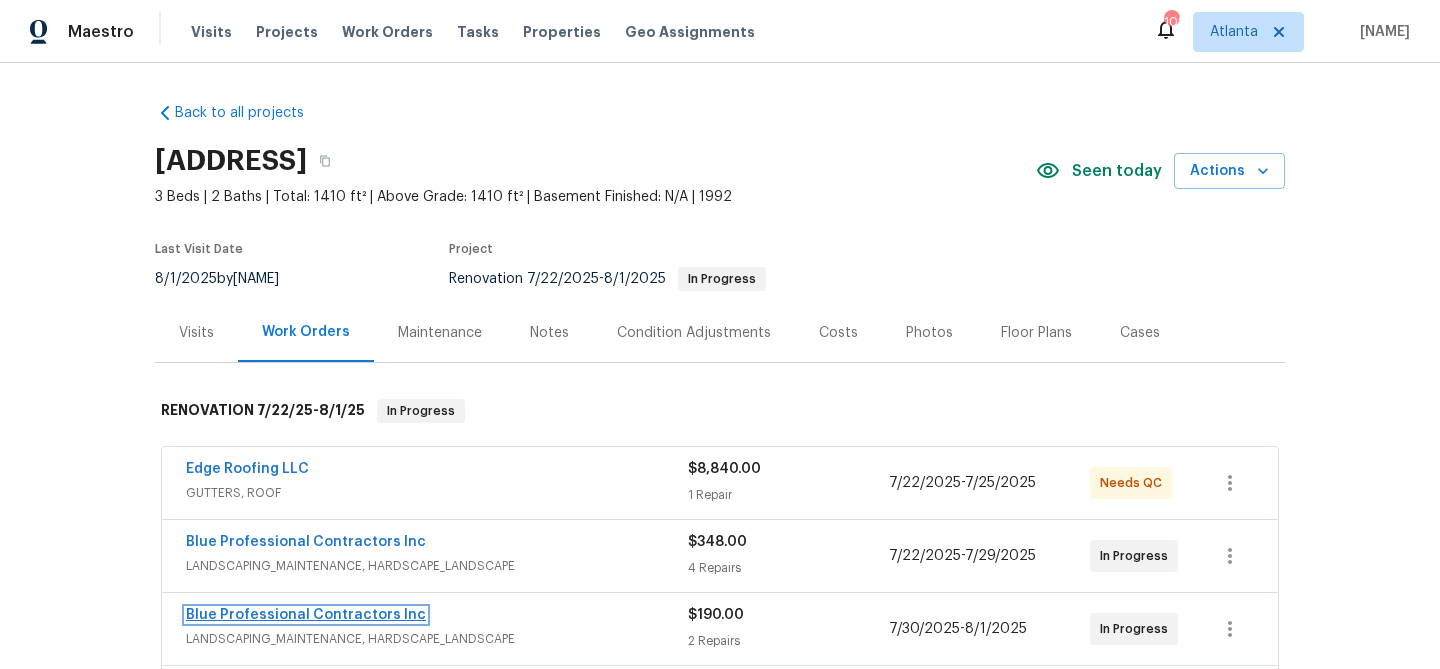 click on "Blue Professional Contractors Inc" at bounding box center (306, 615) 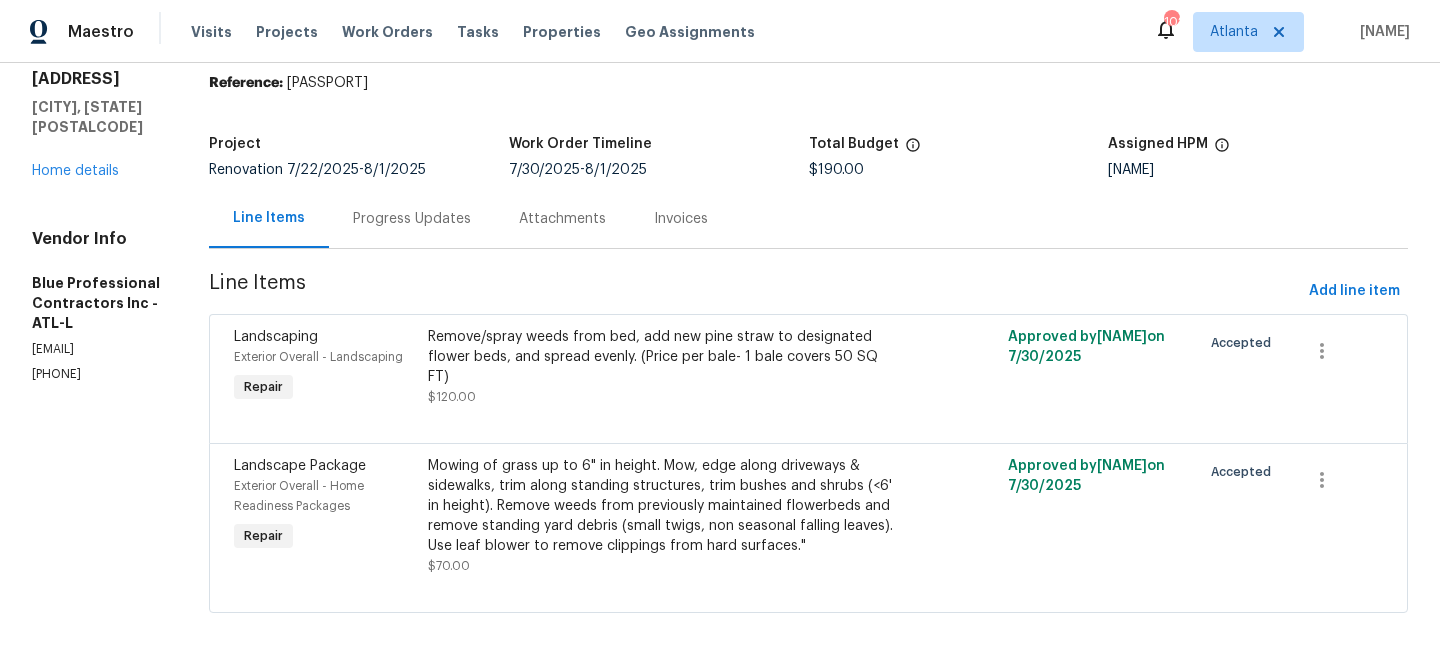 scroll, scrollTop: 0, scrollLeft: 0, axis: both 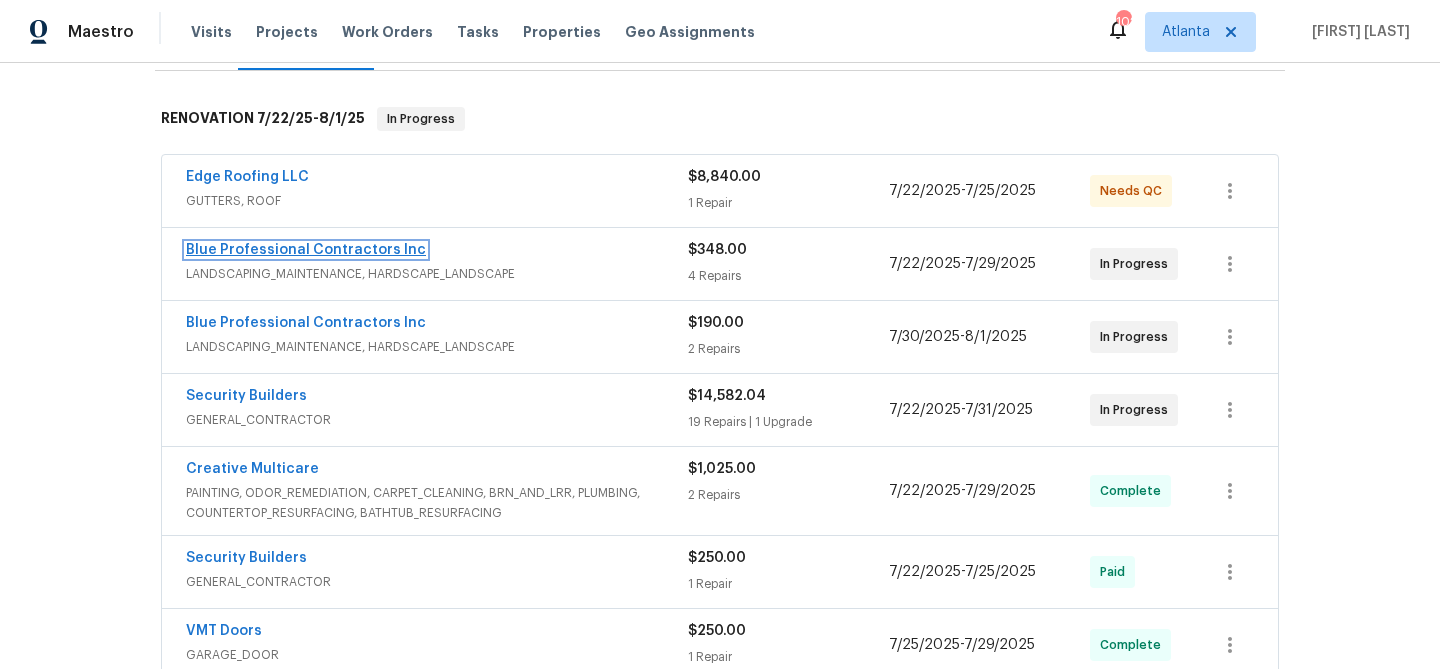 click on "Blue Professional Contractors Inc" at bounding box center [306, 250] 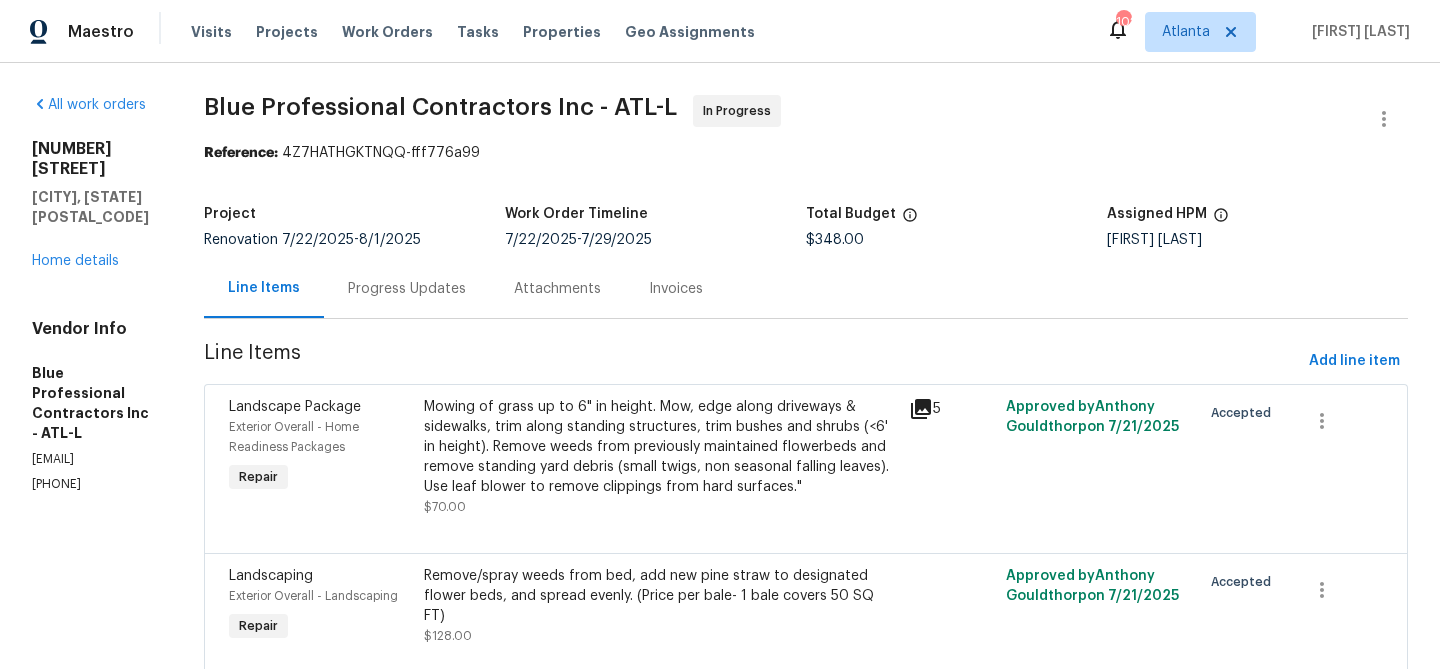 click on "Progress Updates" at bounding box center (407, 289) 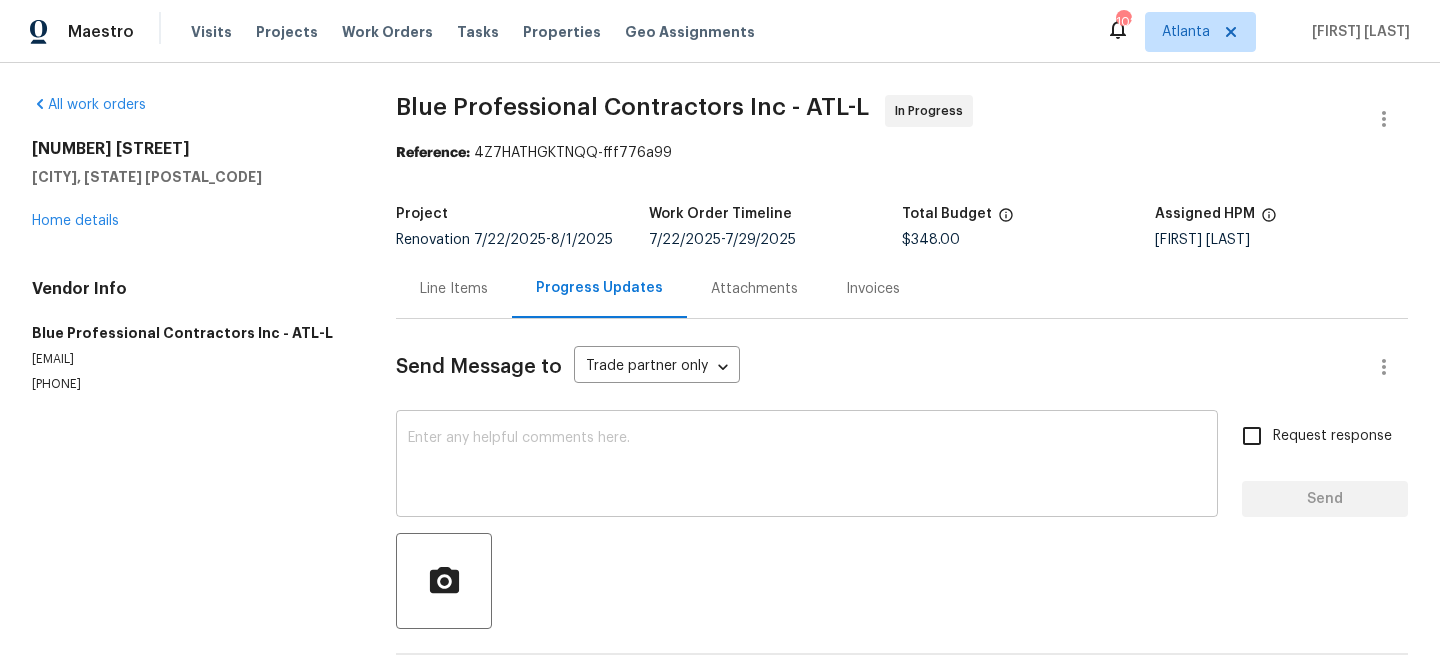 click at bounding box center (807, 466) 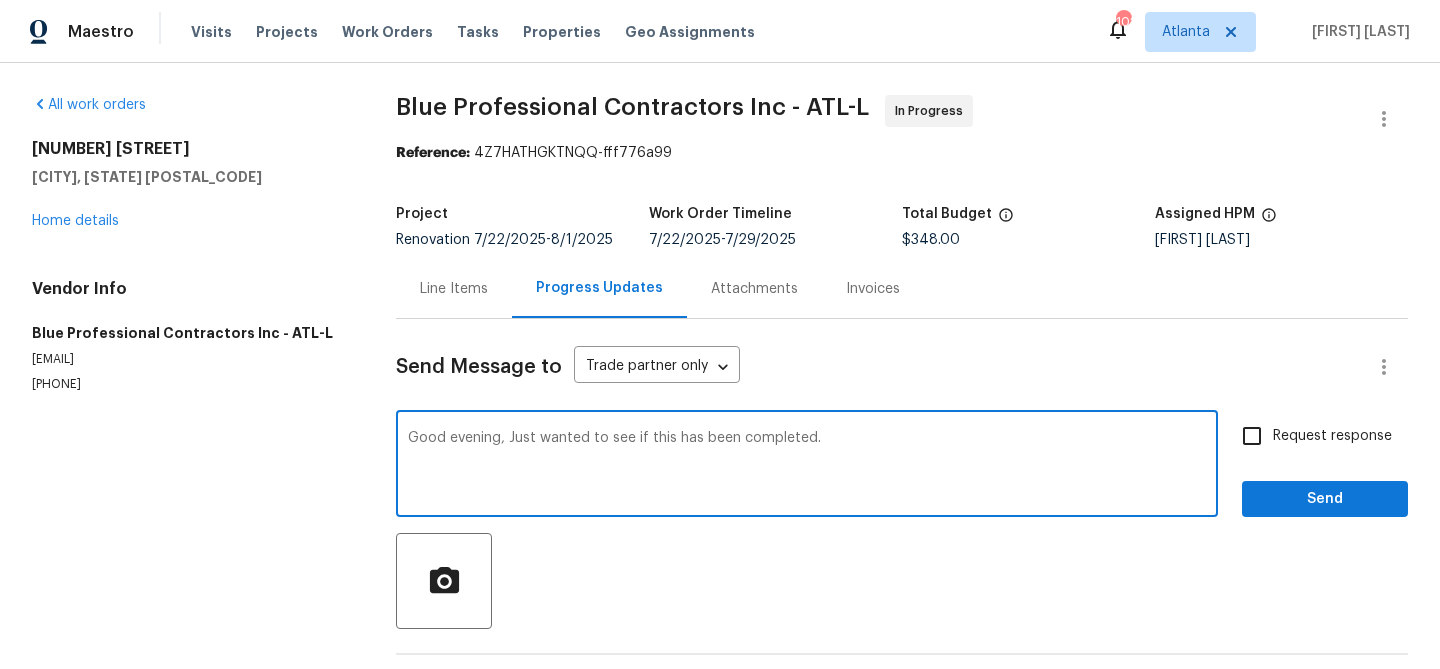 type on "Good evening, Just wanted to see if this has been completed." 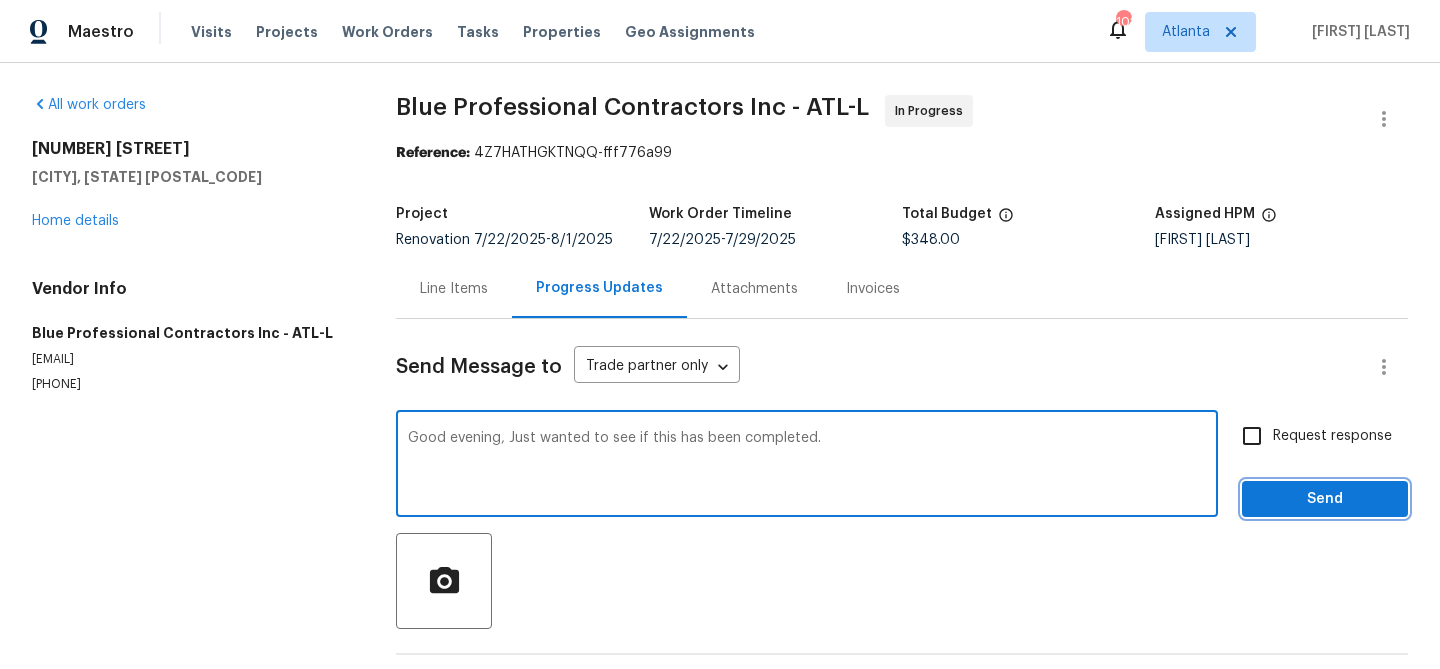 click on "Send" at bounding box center (1325, 499) 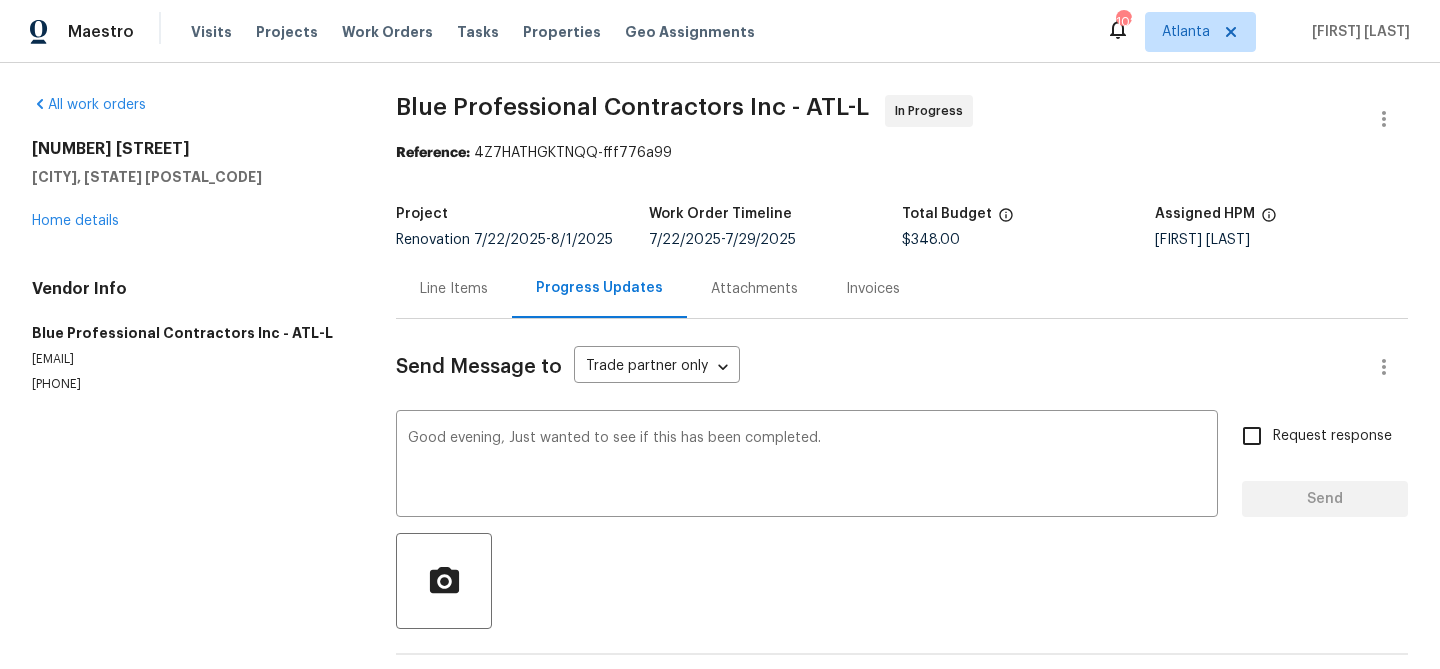 type 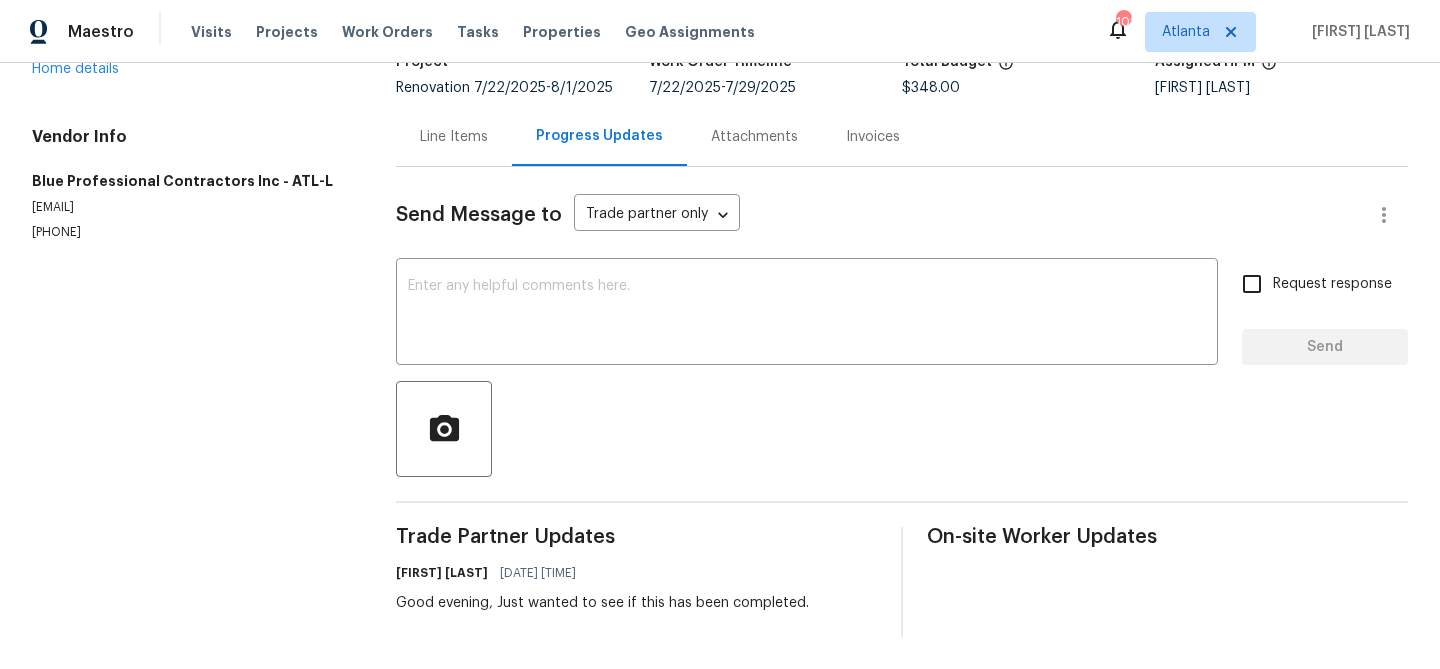scroll, scrollTop: 0, scrollLeft: 0, axis: both 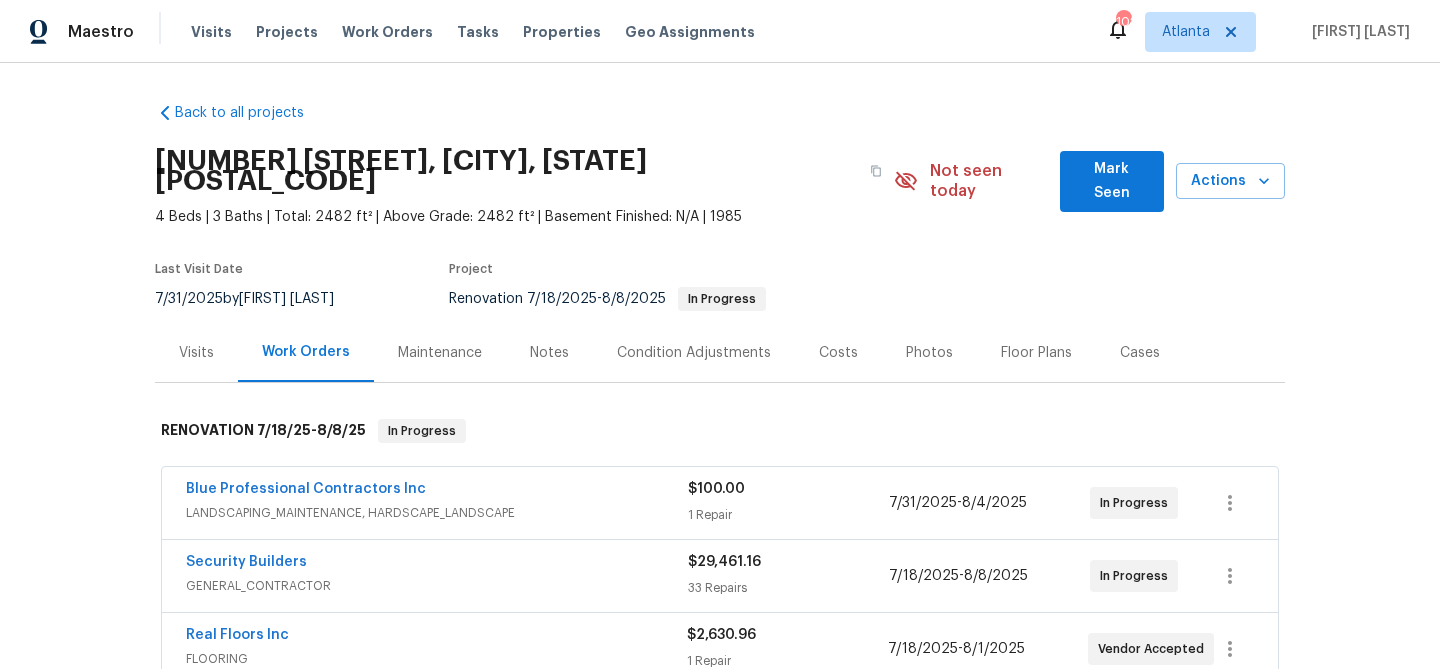 click on "Mark Seen" at bounding box center (1112, 181) 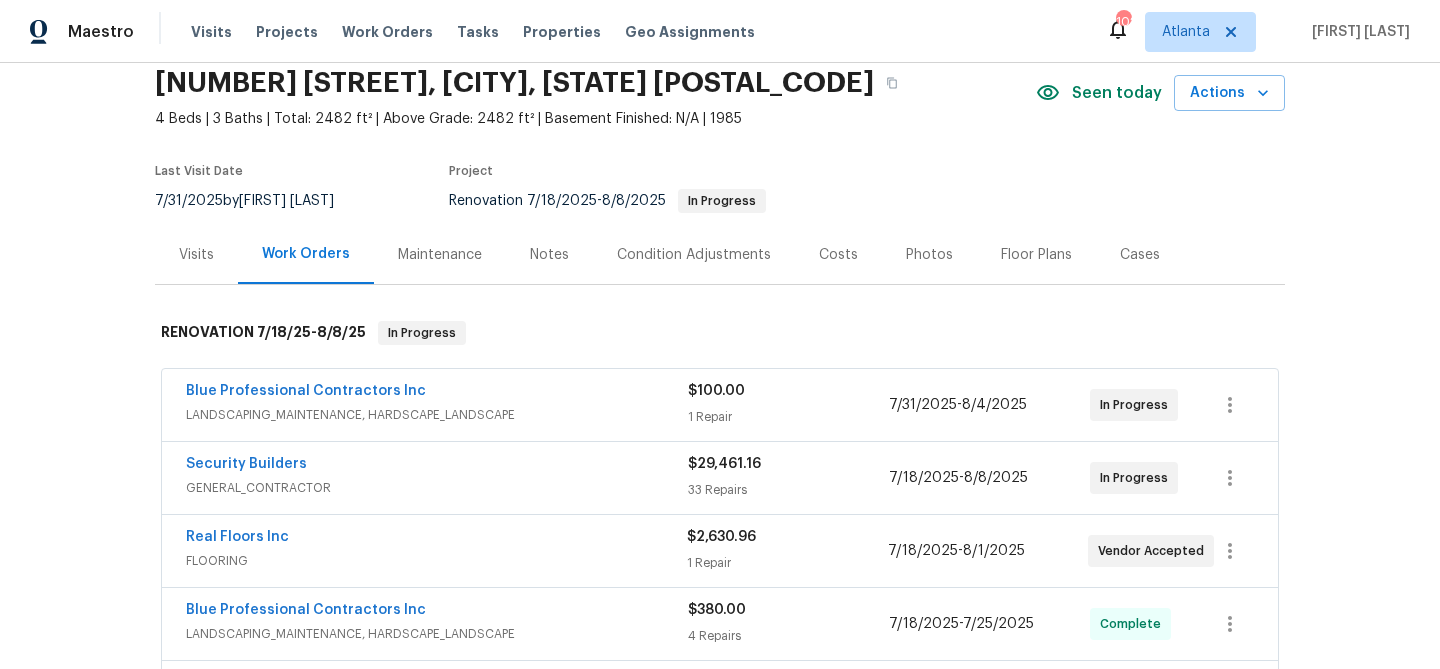 scroll, scrollTop: 0, scrollLeft: 0, axis: both 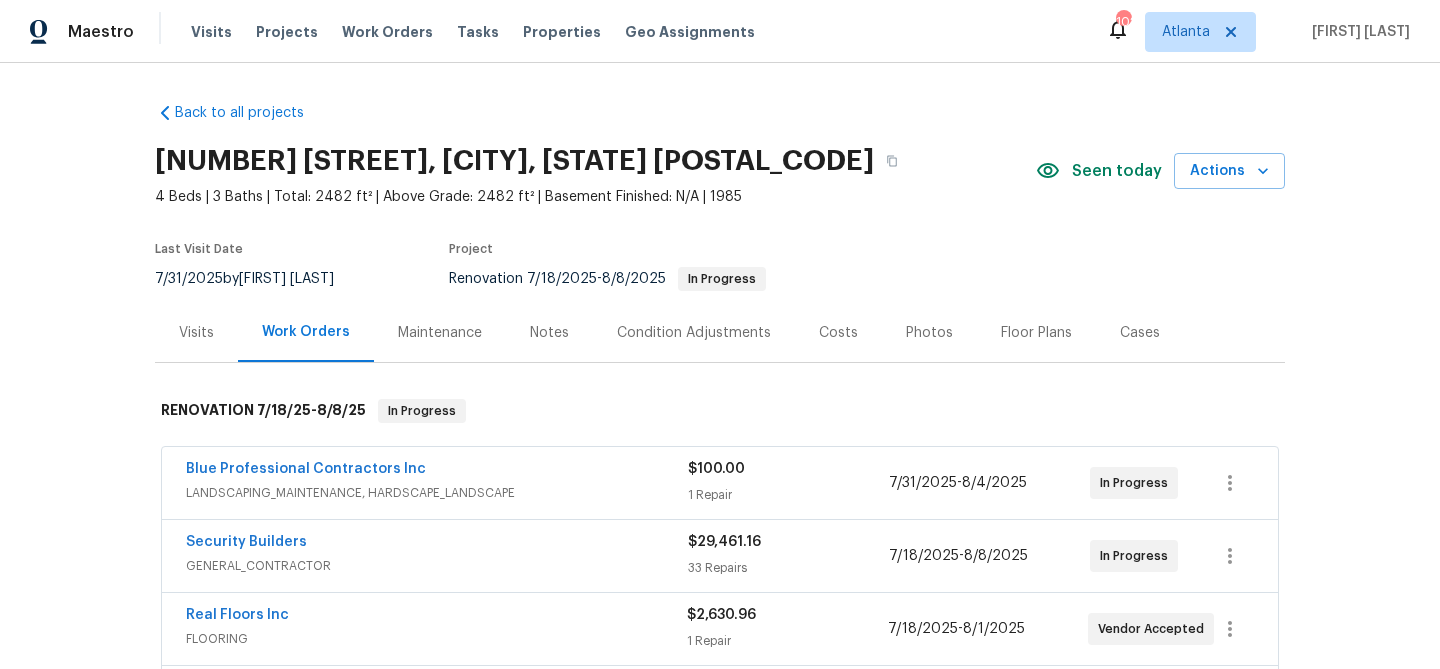 click on "Notes" at bounding box center [549, 333] 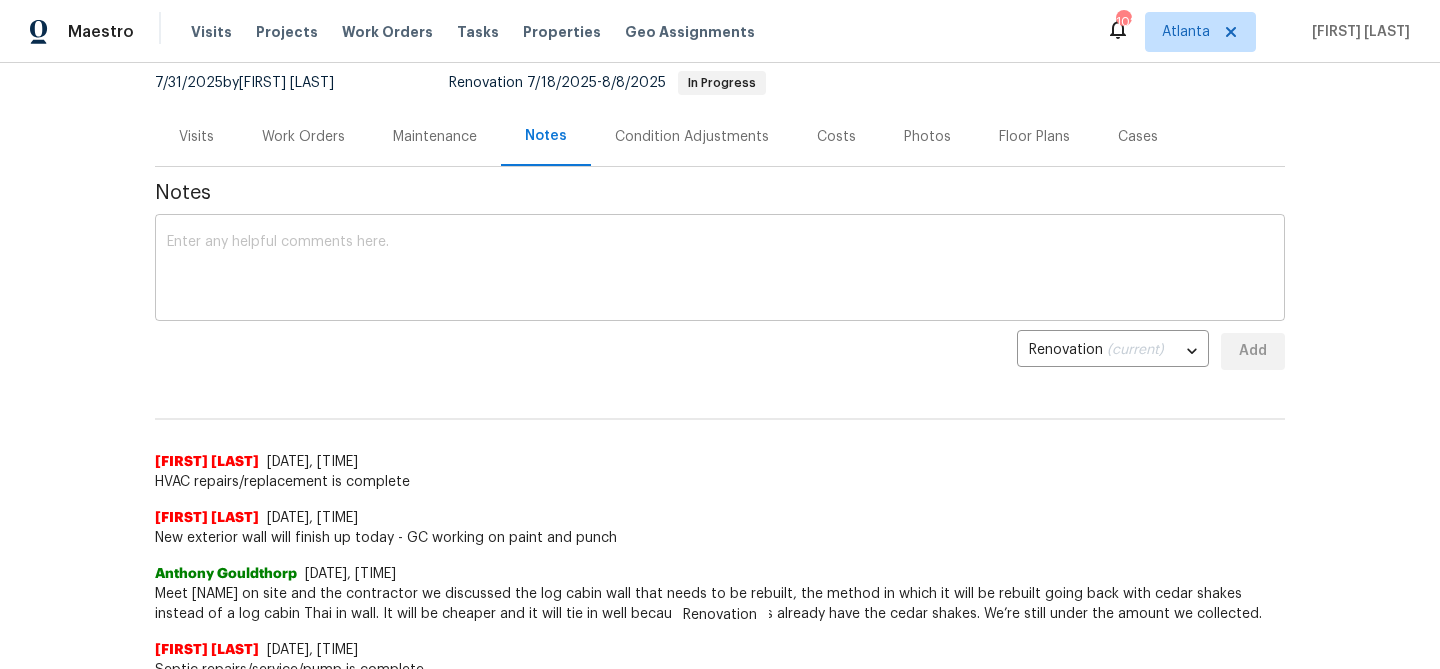 scroll, scrollTop: 0, scrollLeft: 0, axis: both 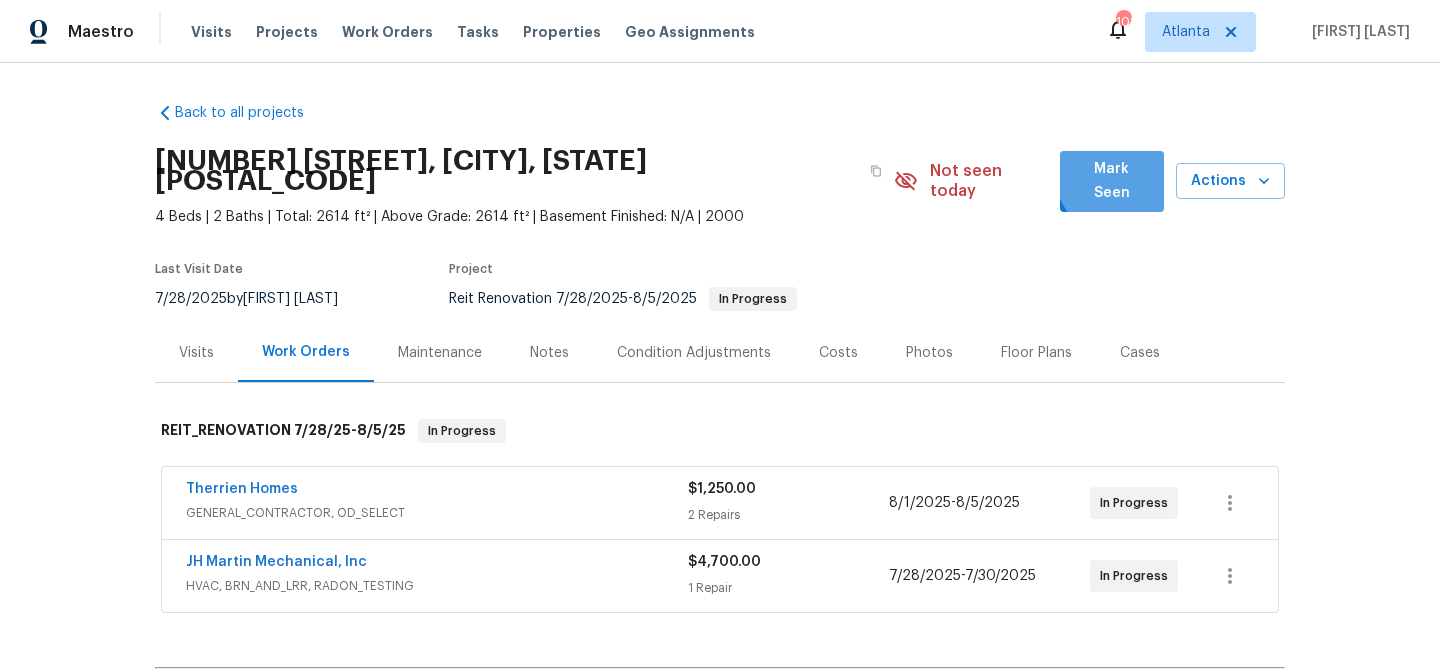click on "Mark Seen" at bounding box center (1112, 181) 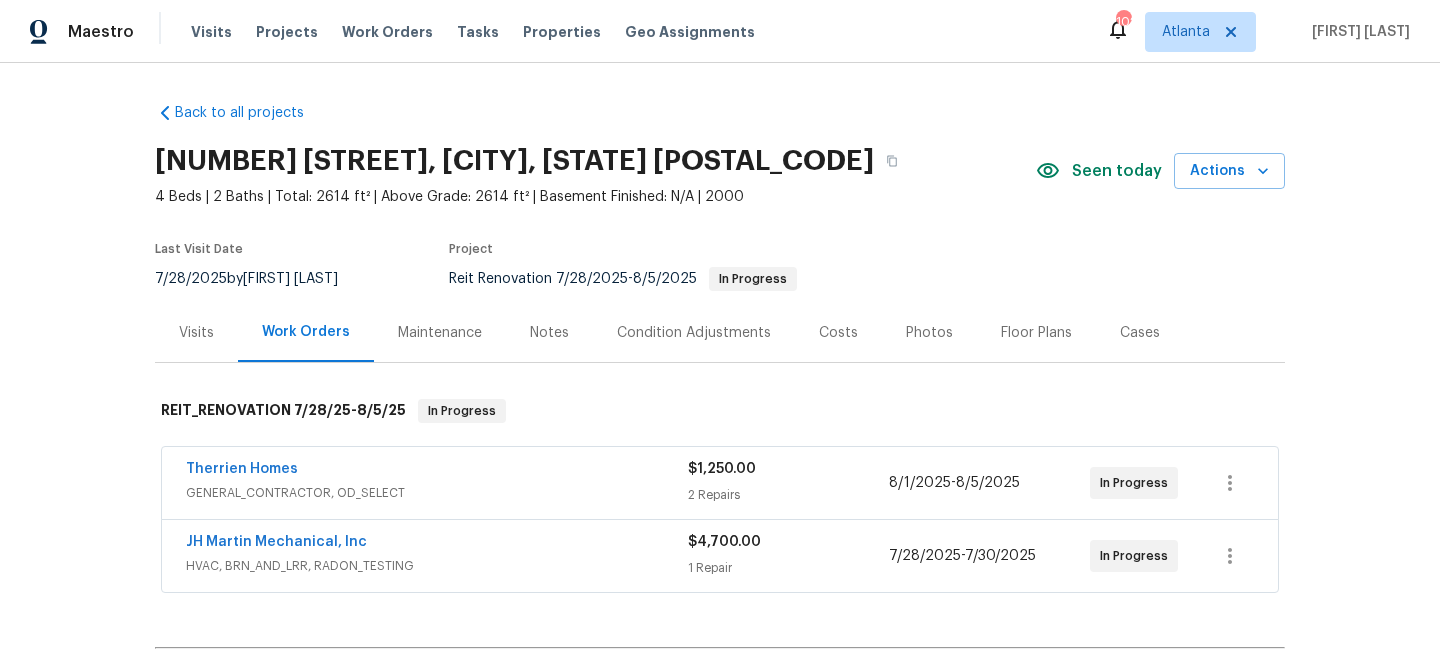 click on "Notes" at bounding box center (549, 333) 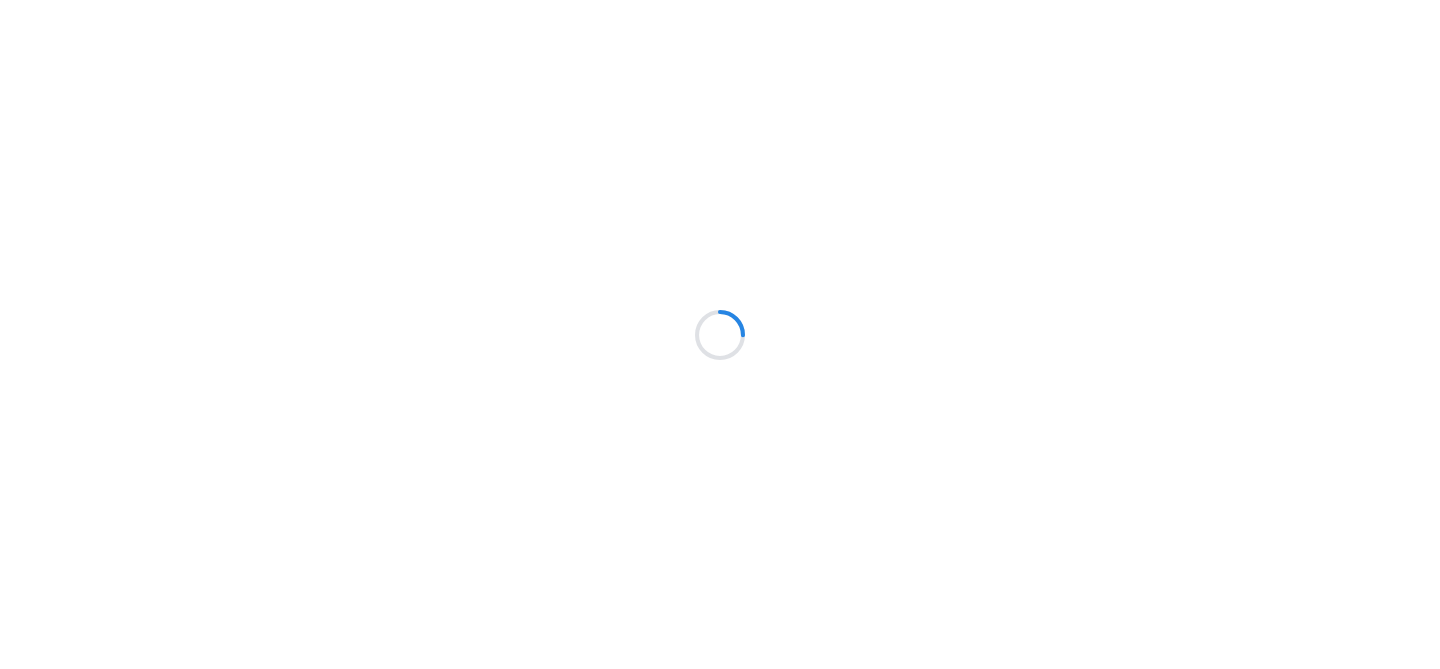 scroll, scrollTop: 0, scrollLeft: 0, axis: both 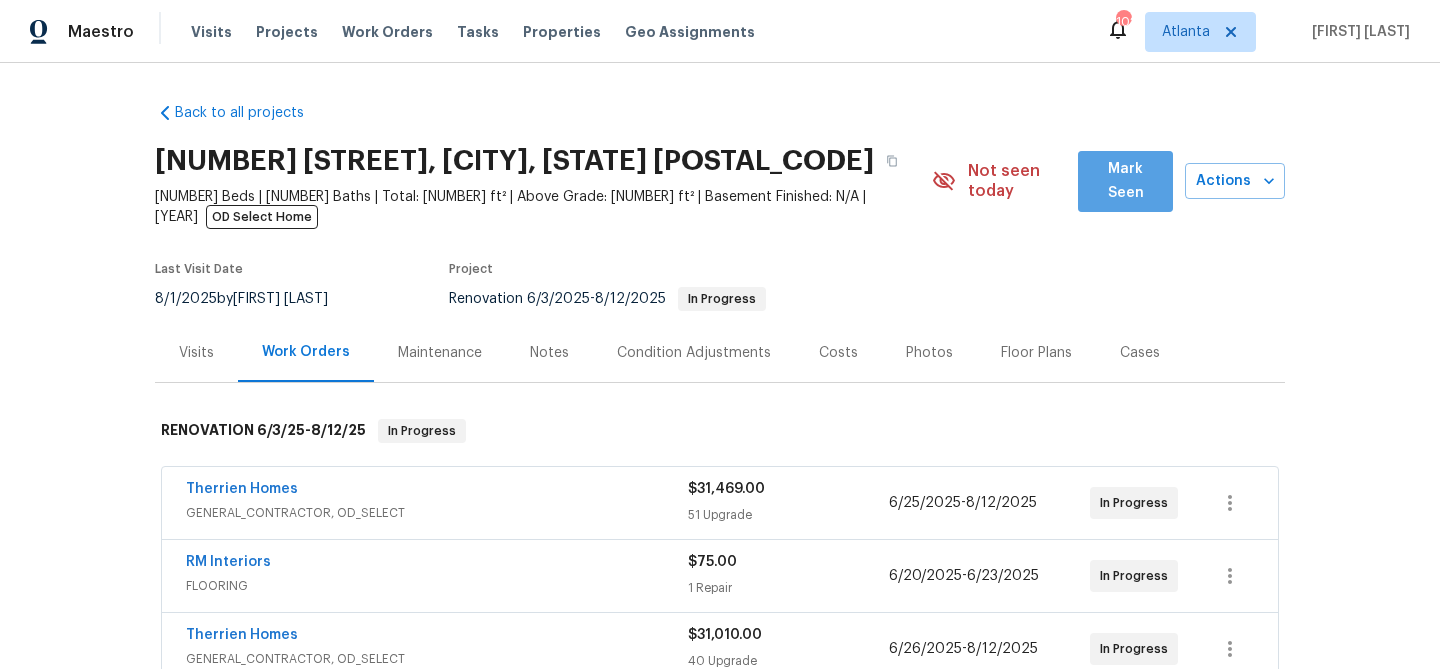 click on "Mark Seen" at bounding box center [1125, 181] 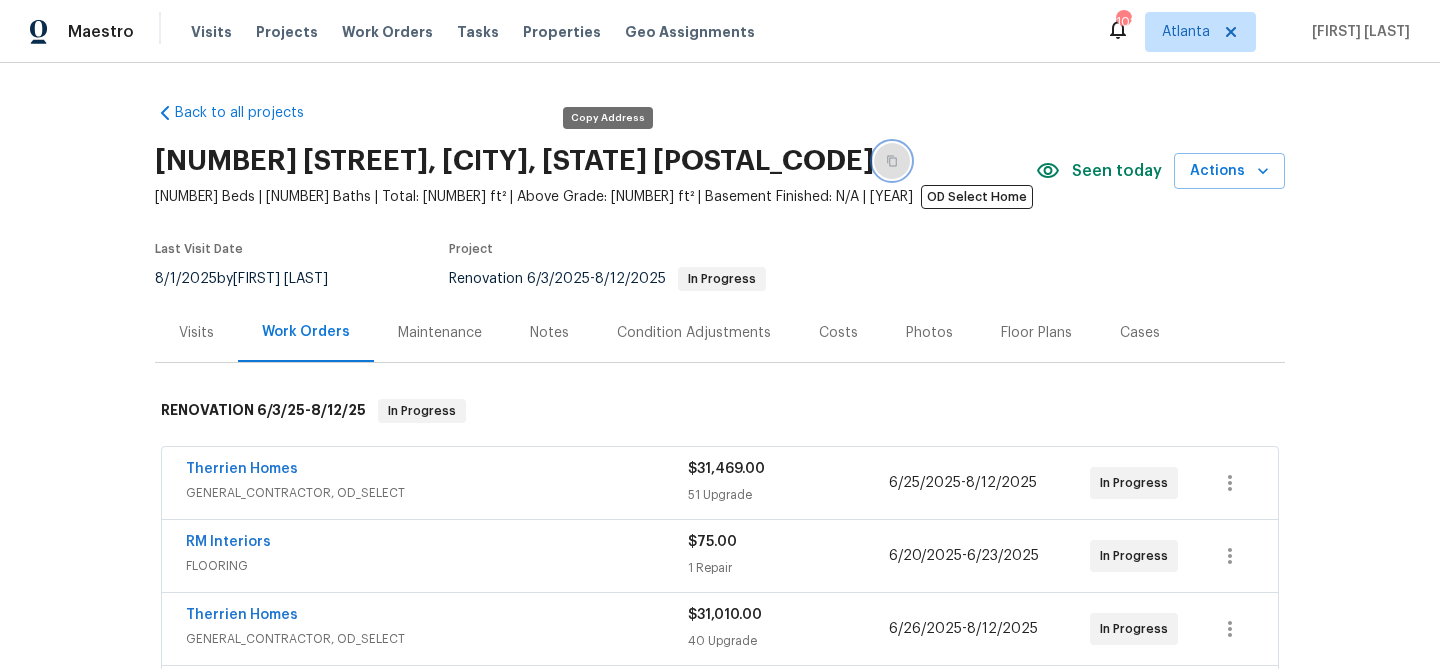 click at bounding box center [892, 161] 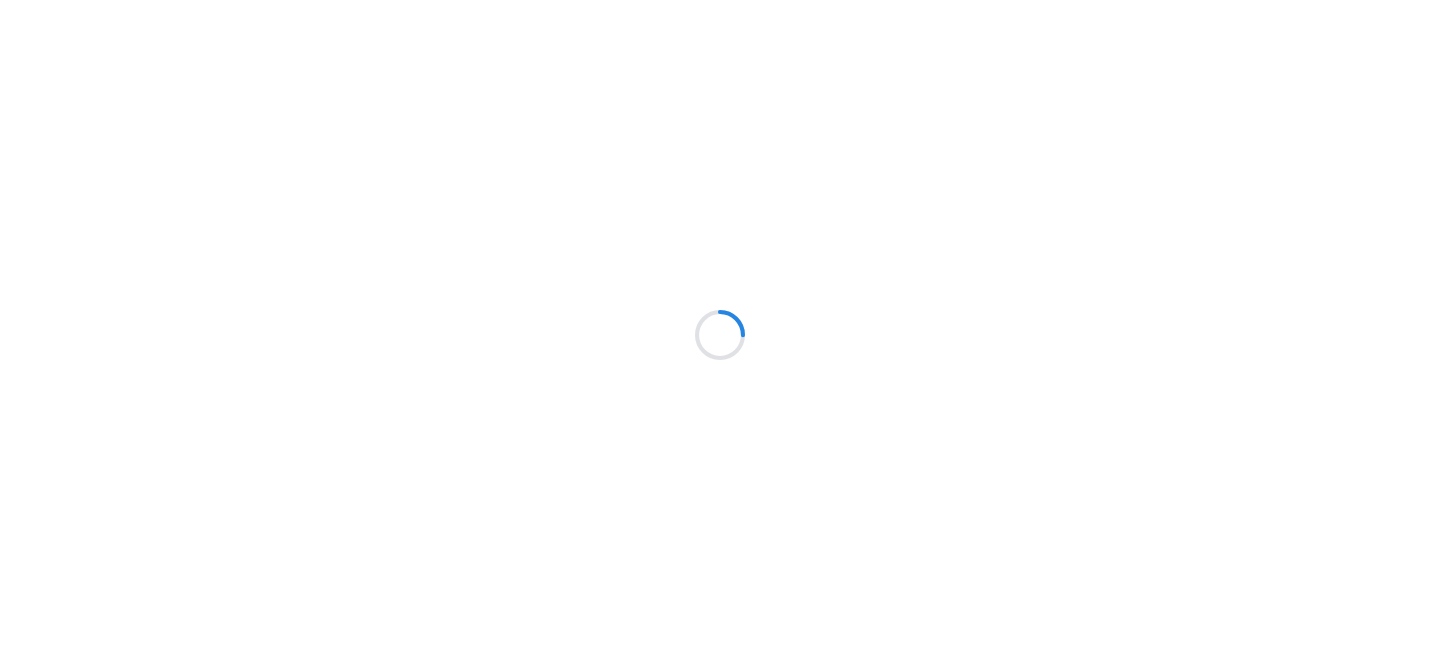 scroll, scrollTop: 0, scrollLeft: 0, axis: both 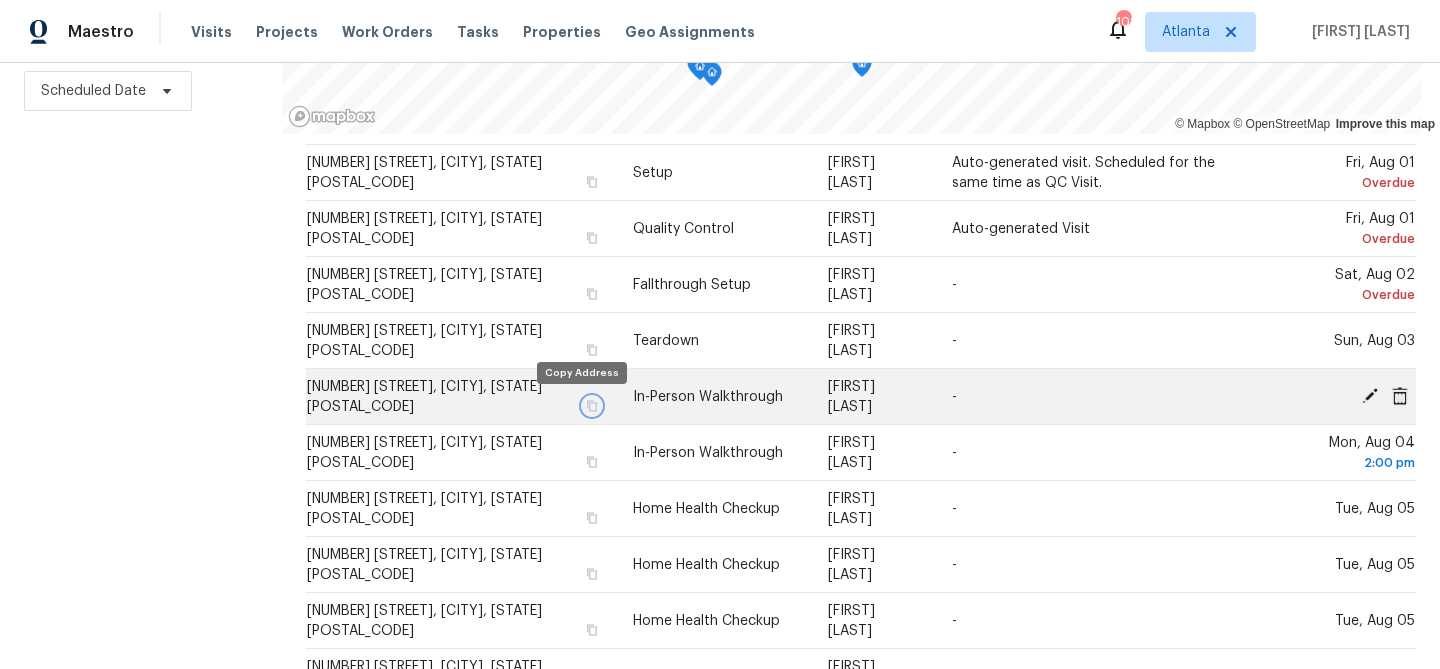 click 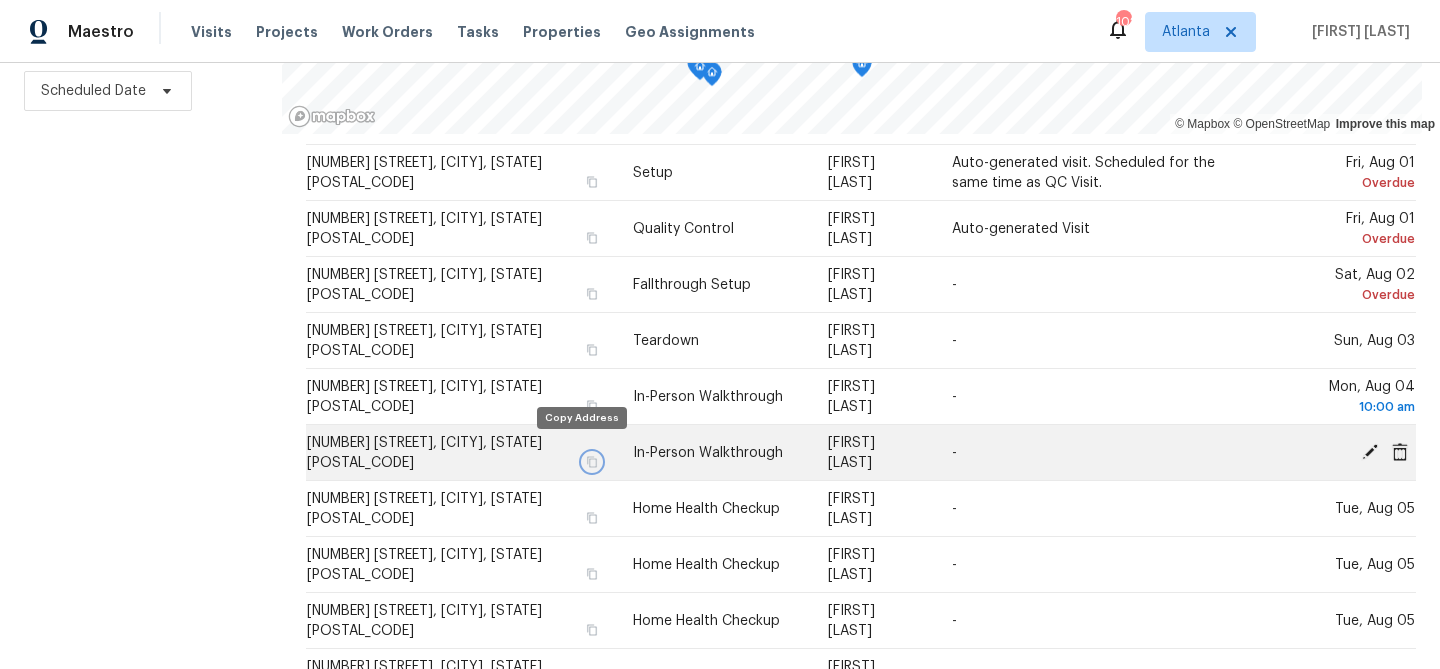 click 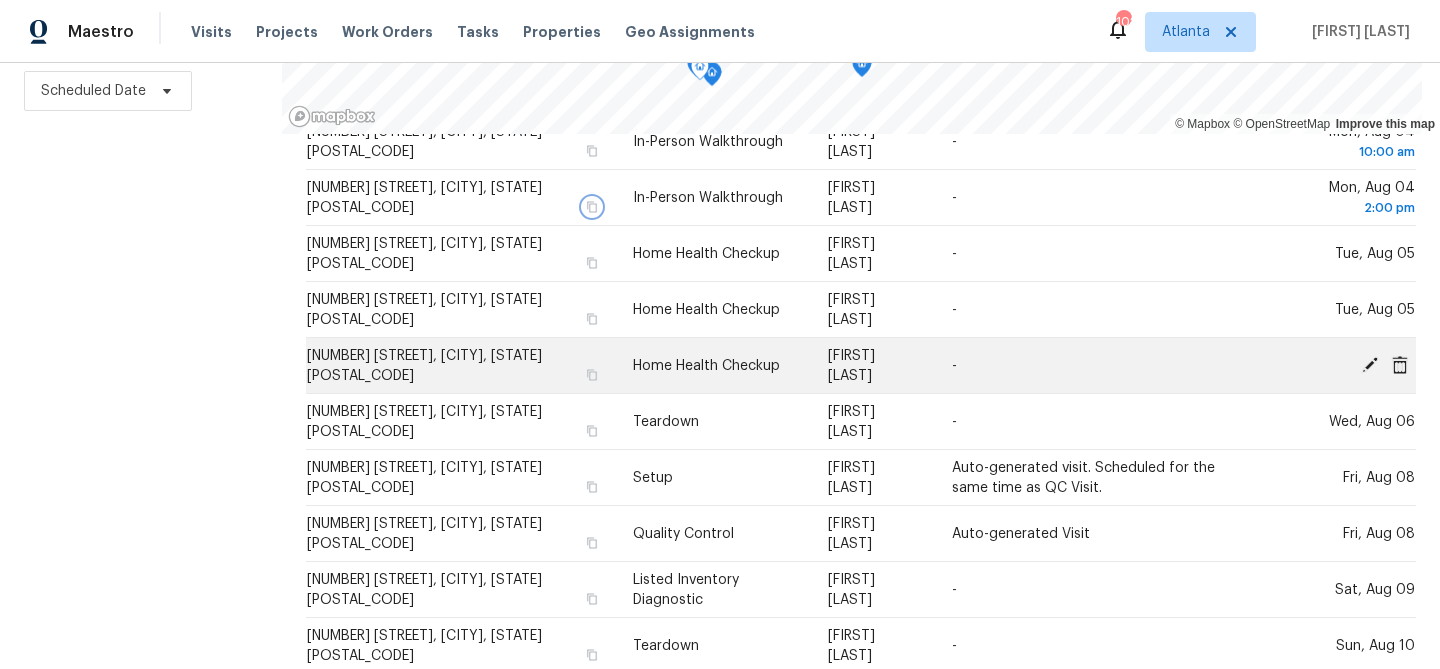 scroll, scrollTop: 435, scrollLeft: 0, axis: vertical 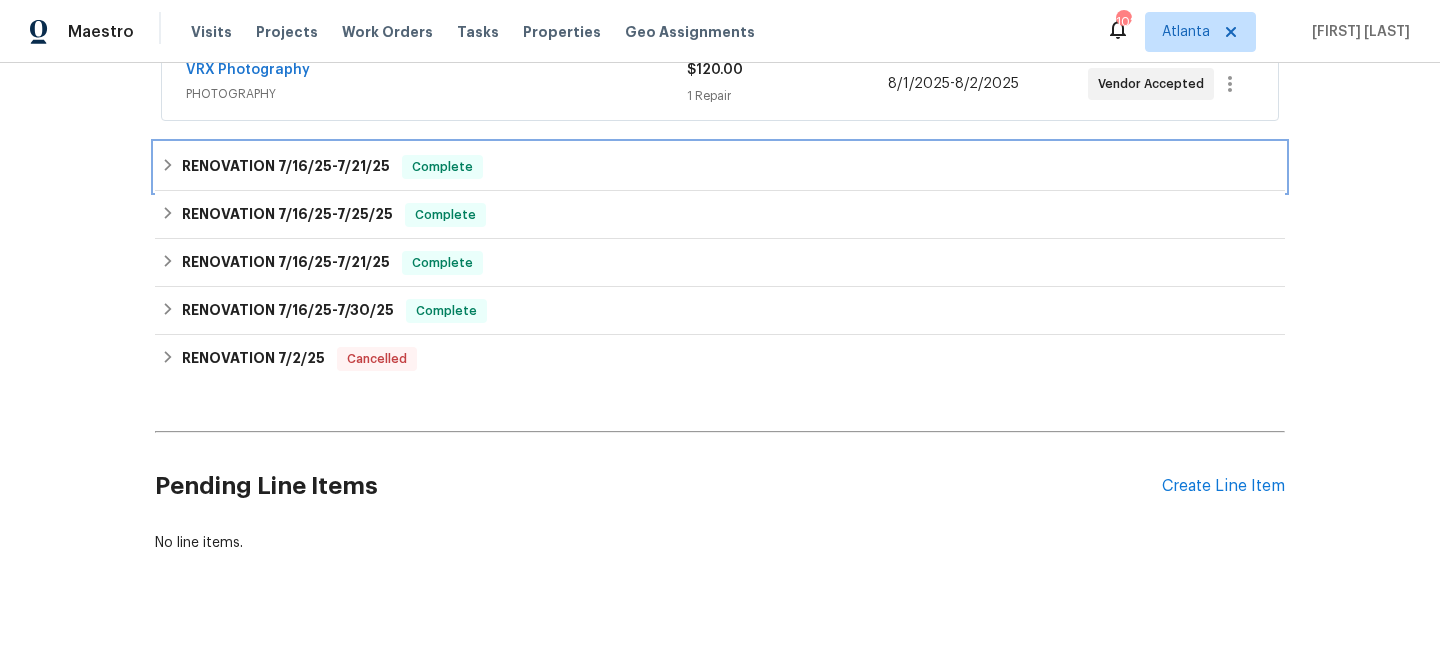 click on "RENOVATION   [DATE]  -  [DATE] Complete" at bounding box center (720, 167) 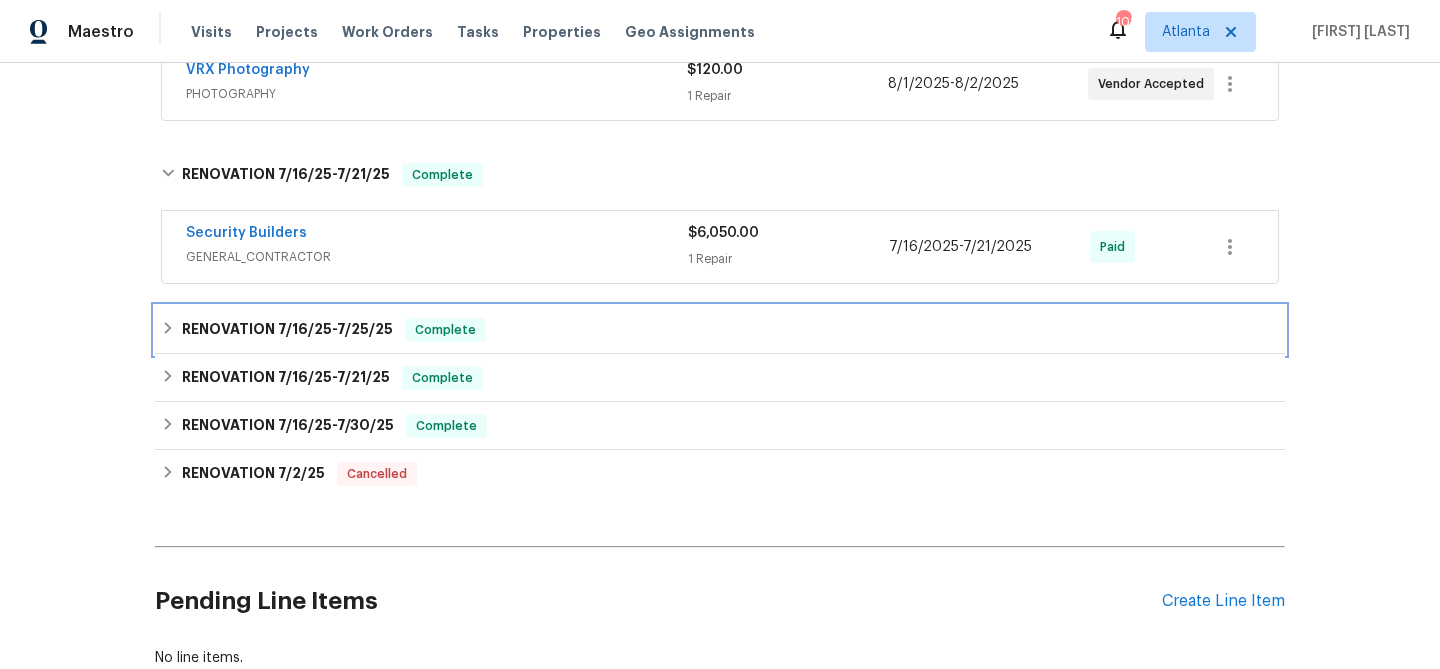 click on "RENOVATION   [DATE]  -  [DATE] Complete" at bounding box center [720, 330] 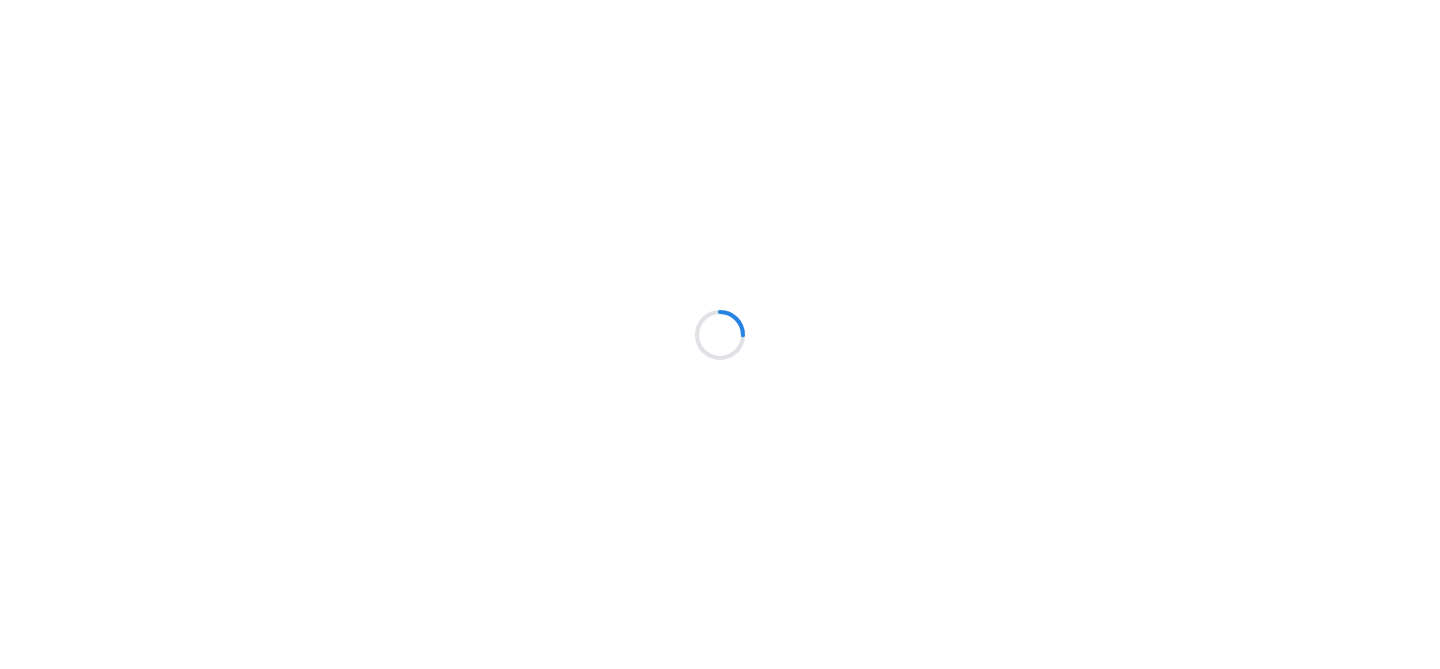 scroll, scrollTop: 0, scrollLeft: 0, axis: both 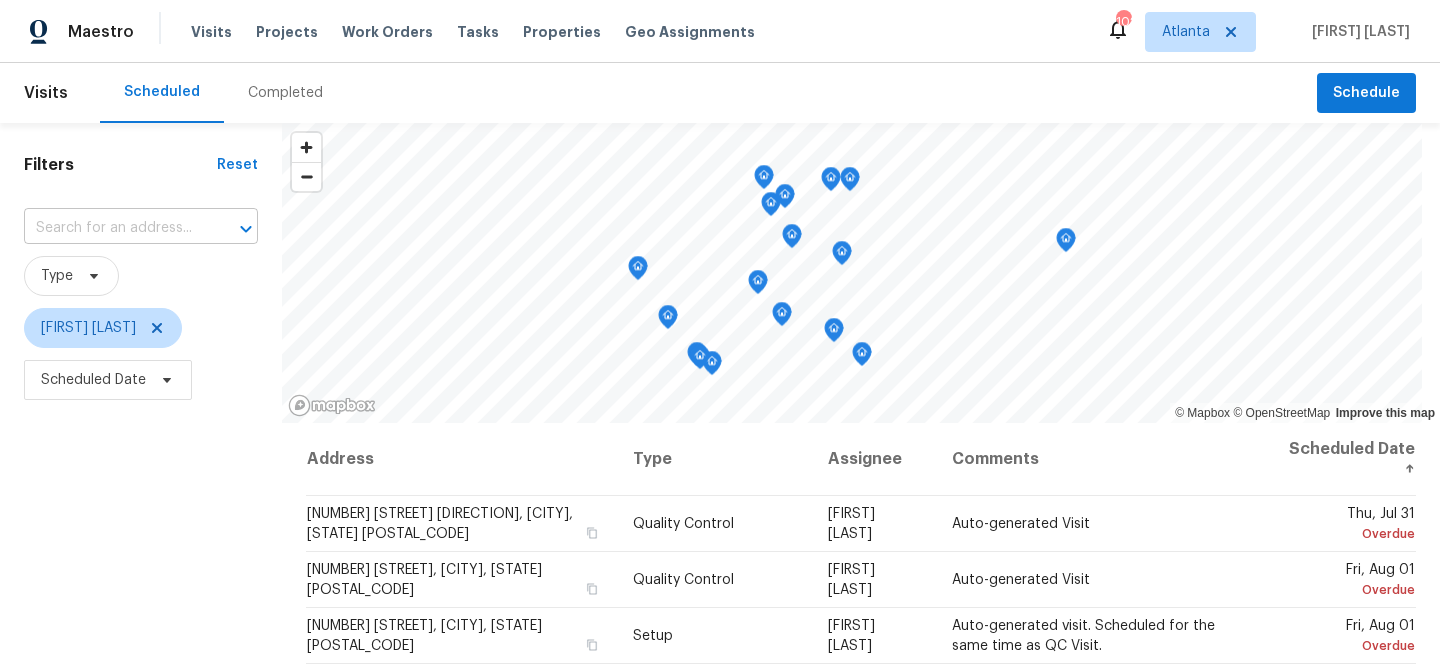 click at bounding box center (113, 228) 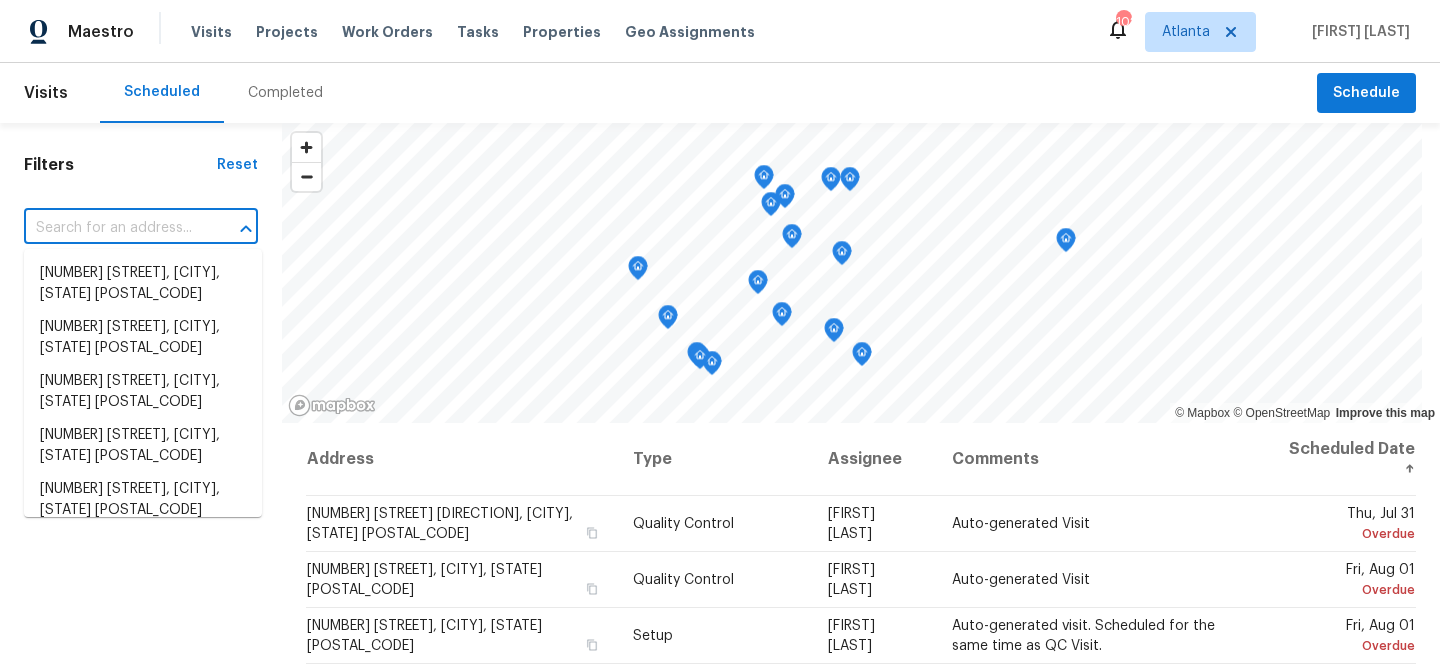 paste on "[NUMBER] [STREET], [CITY], [STATE] [POSTAL_CODE]" 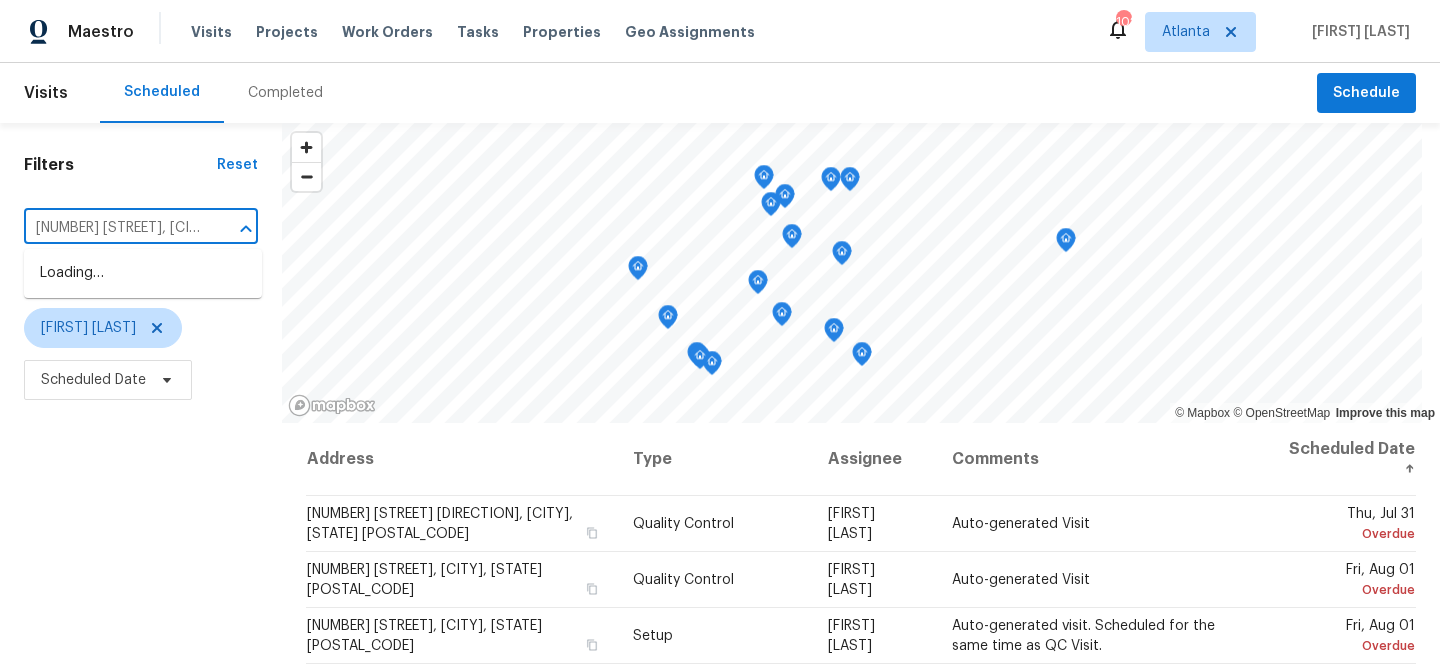 scroll, scrollTop: 0, scrollLeft: 85, axis: horizontal 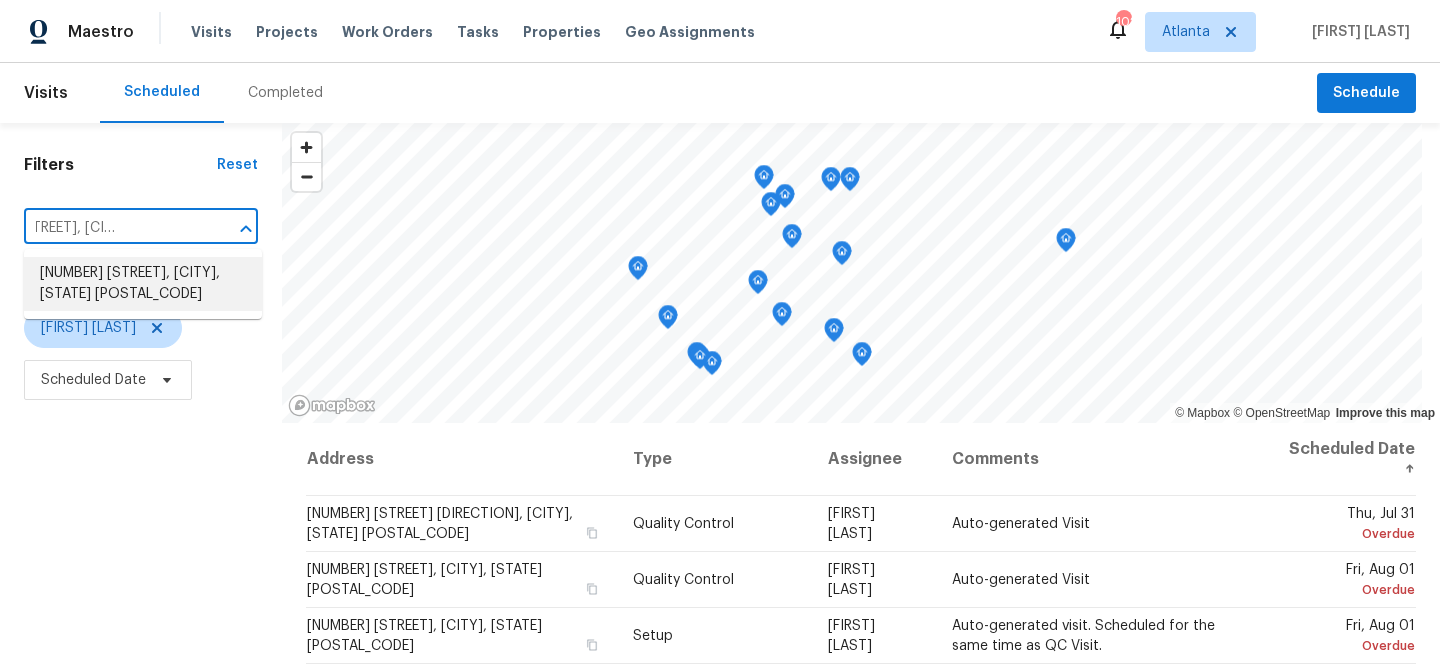 click on "[NUMBER] [STREET], [CITY], [STATE] [POSTAL_CODE]" at bounding box center (143, 284) 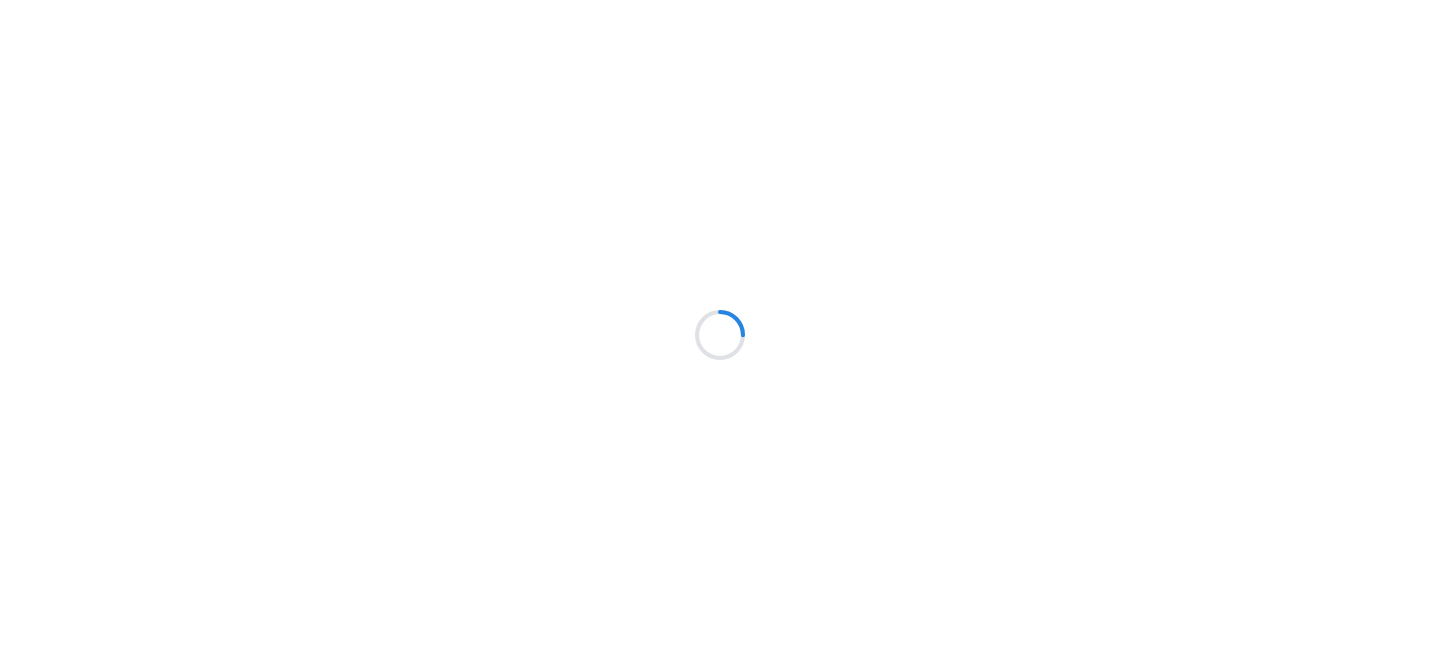 scroll, scrollTop: 0, scrollLeft: 0, axis: both 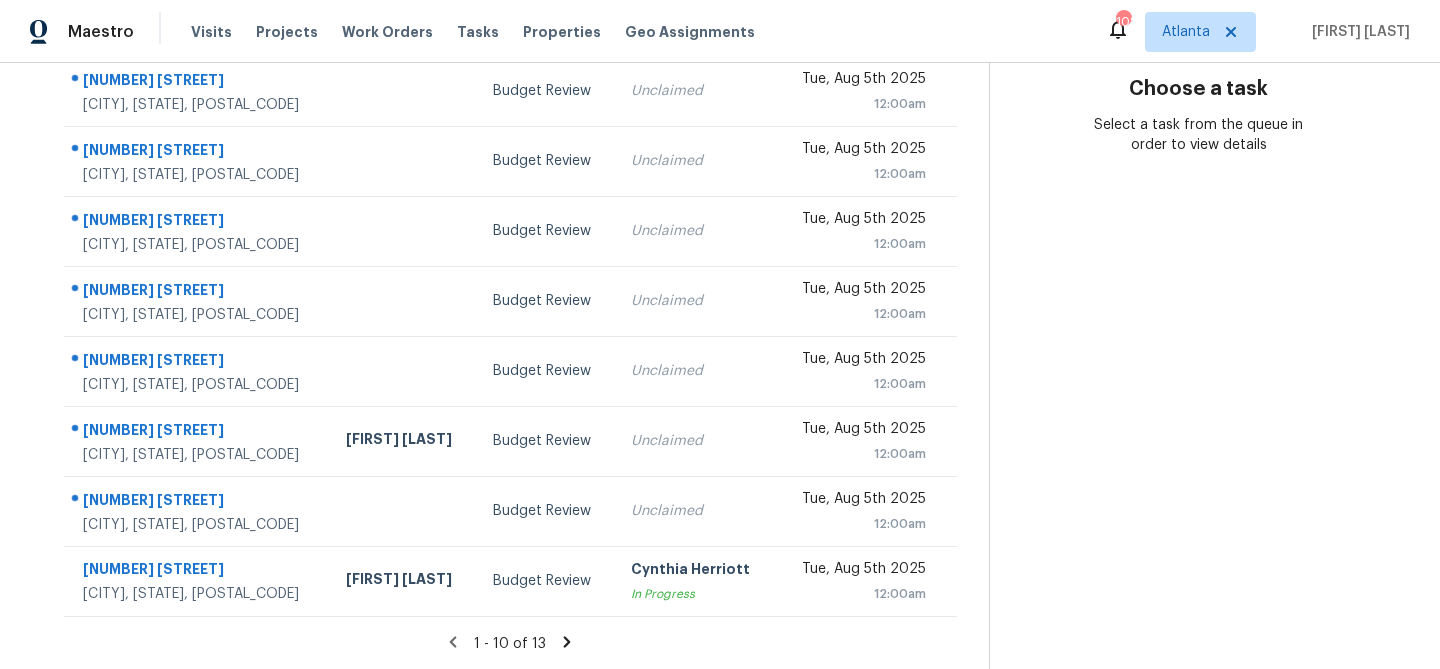 click 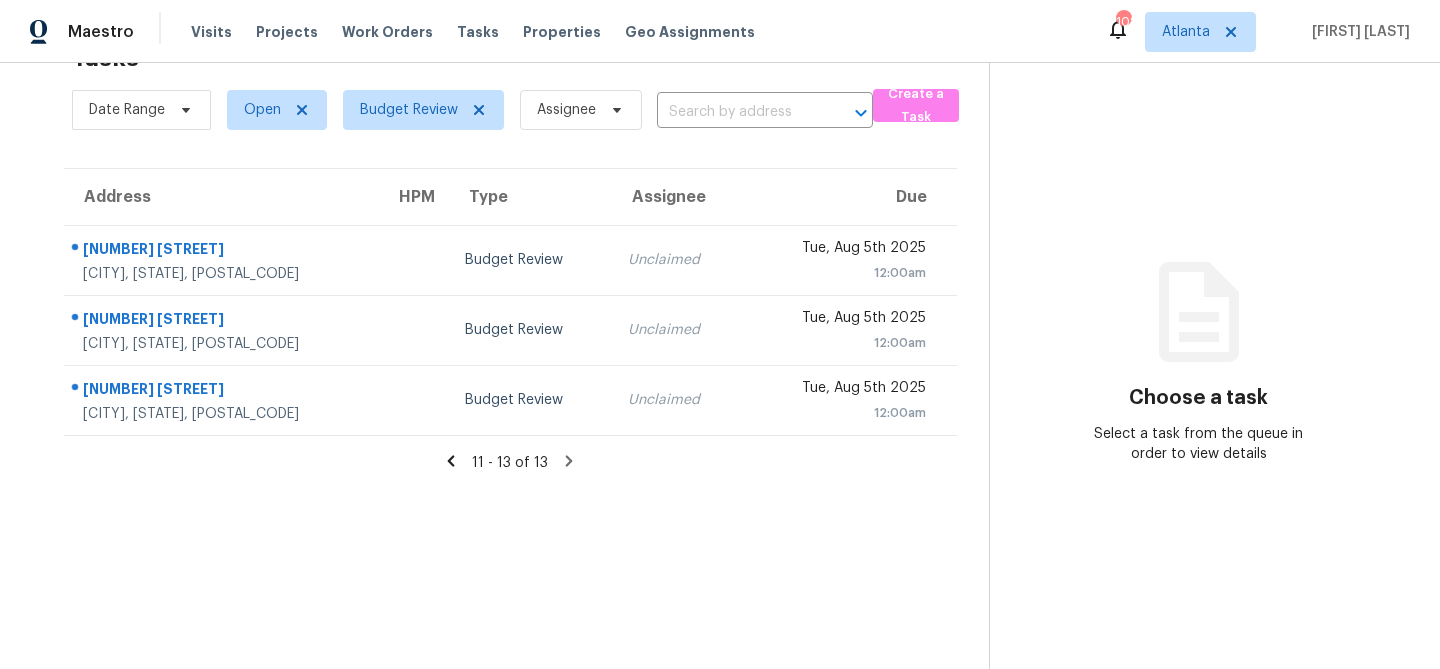 click on "Tasks 13  Results Date Range Open Budget Review Assignee ​ Create a Task Address HPM Type Assignee Due [NUMBER] [STREET] [CITY], [STATE], [POSTAL_CODE] Budget Review Unclaimed Tue, Aug 5th 2025 12:00am [NUMBER] [STREET] [CITY], [STATE], [POSTAL_CODE] Budget Review Unclaimed Tue, Aug 5th 2025 12:00am [NUMBER] [STREET] [CITY], [STATE], [POSTAL_CODE] Budget Review Unclaimed Tue, Aug 5th 2025 12:00am 11 - 13 of 13" at bounding box center [510, 350] 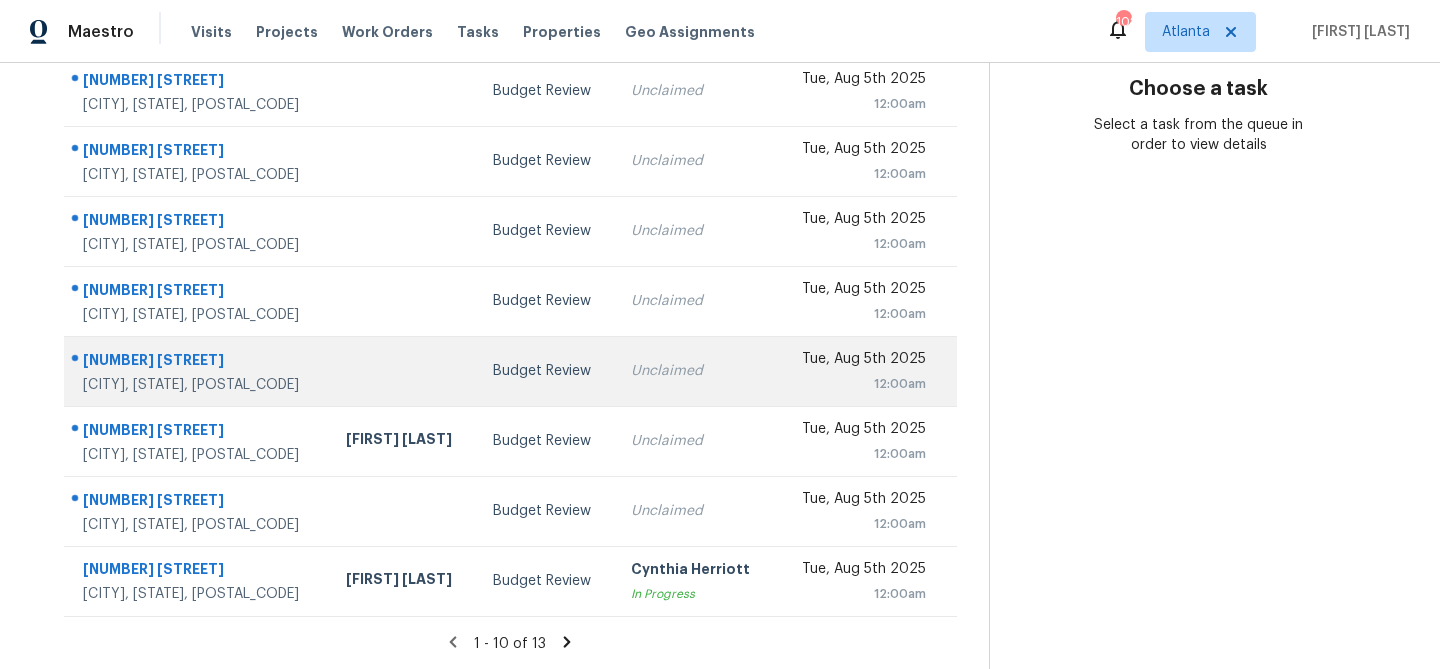 scroll, scrollTop: 0, scrollLeft: 0, axis: both 